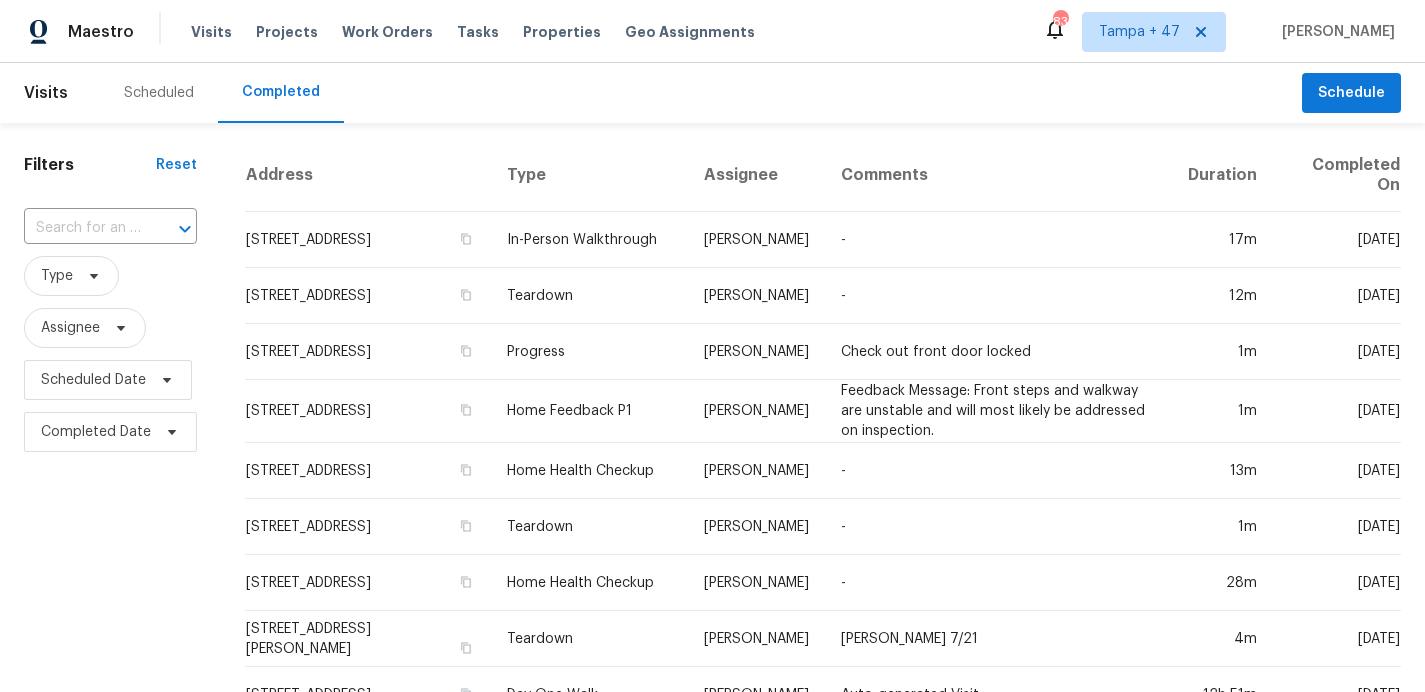 scroll, scrollTop: 0, scrollLeft: 0, axis: both 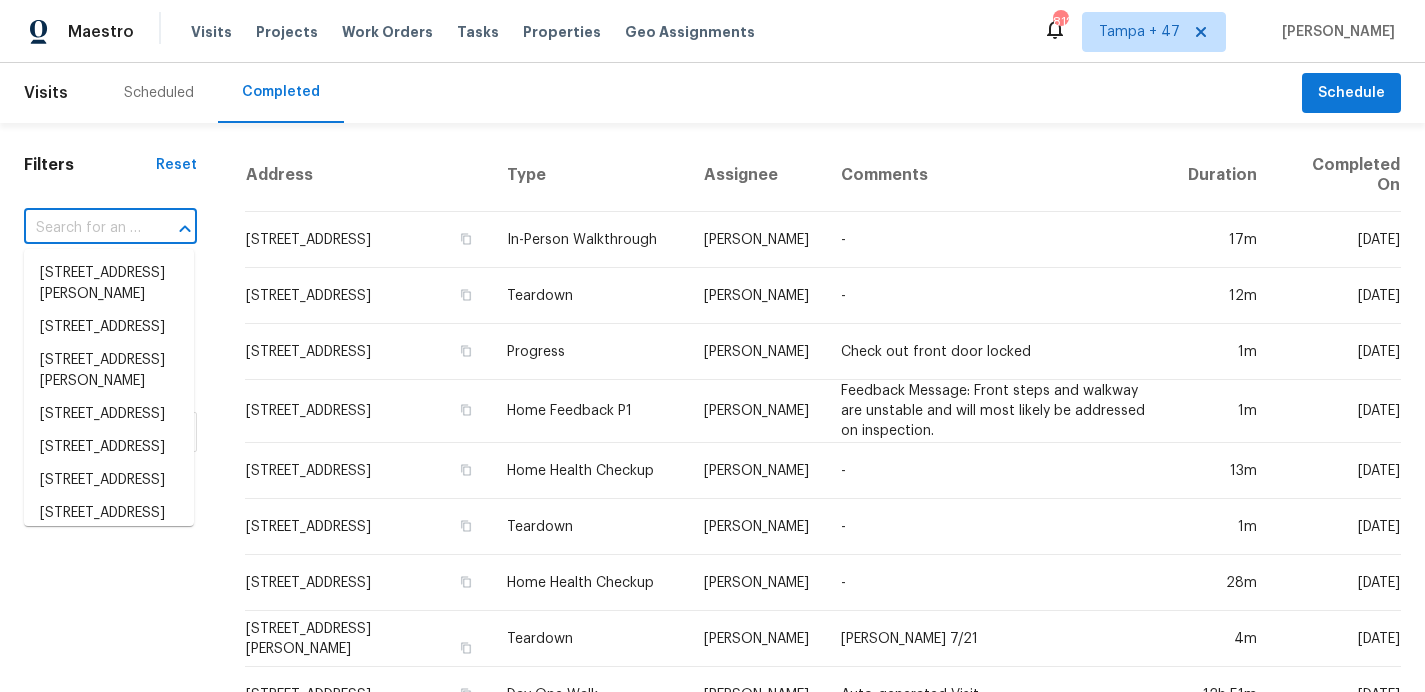 click at bounding box center (82, 228) 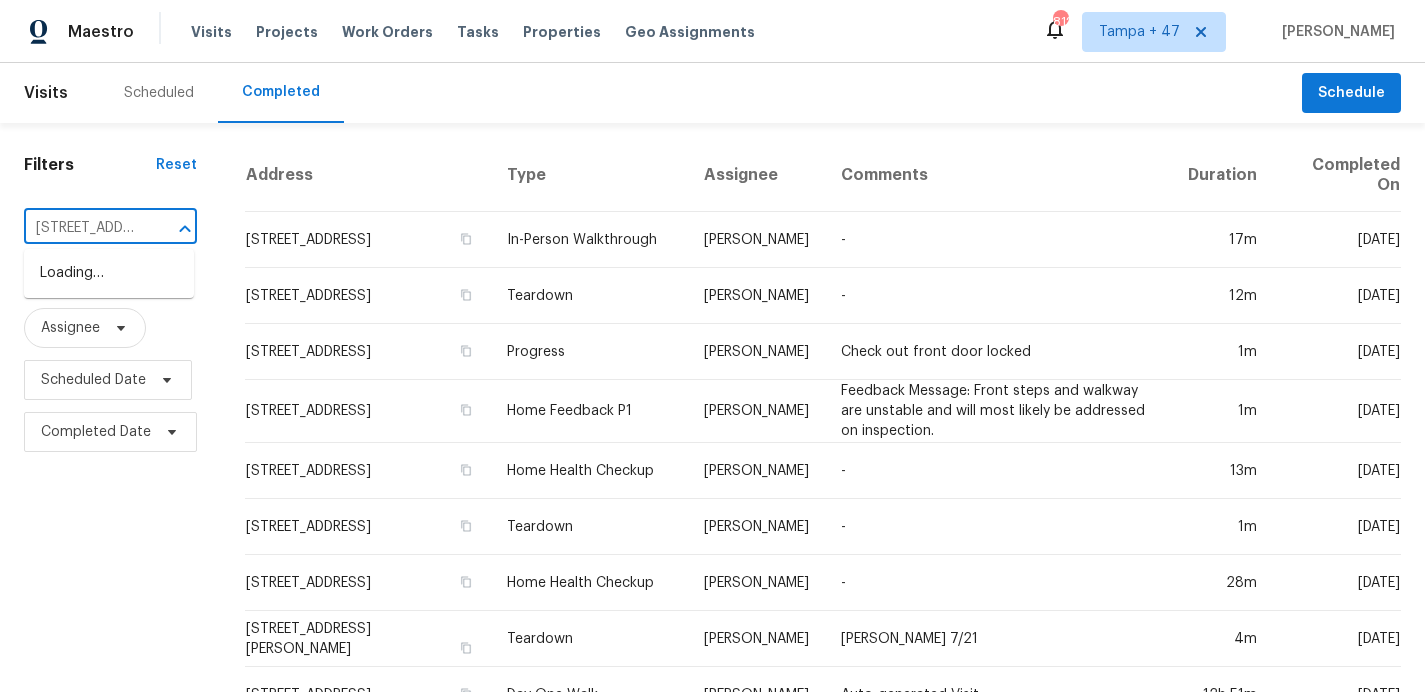 scroll, scrollTop: 0, scrollLeft: 130, axis: horizontal 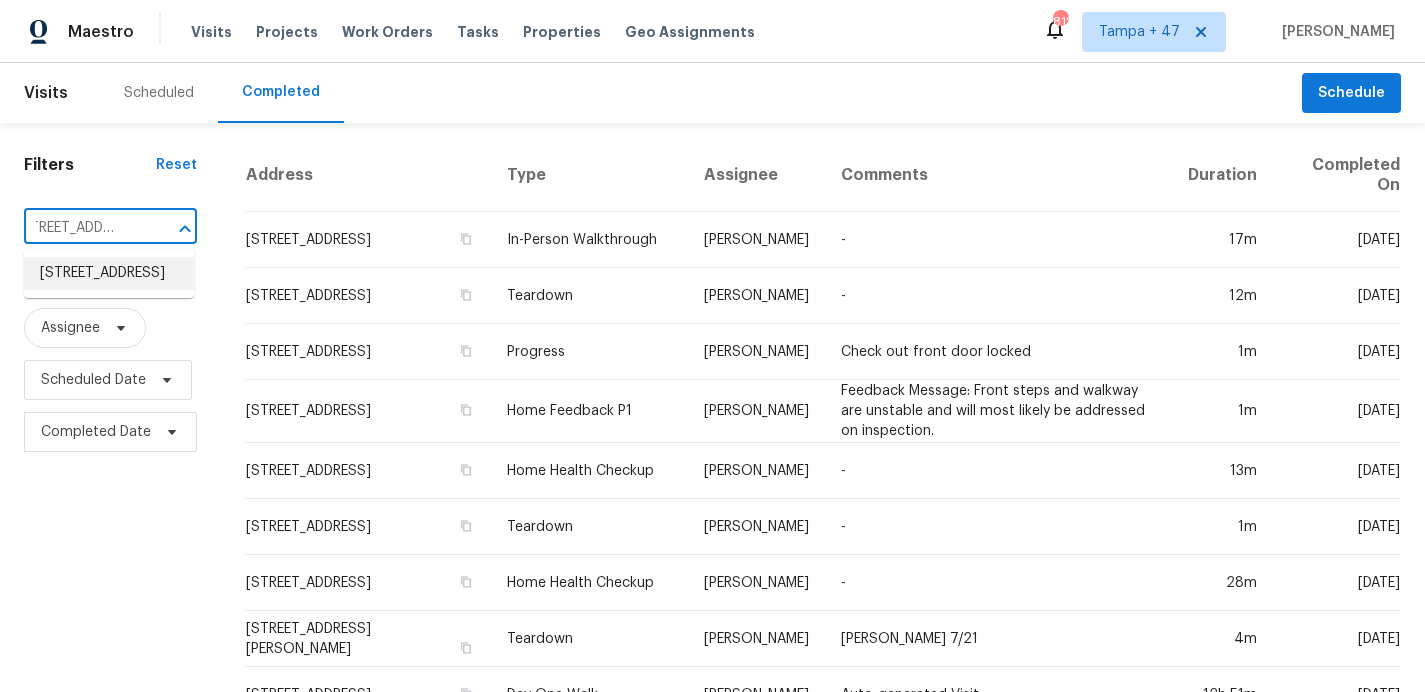 click on "[STREET_ADDRESS]" at bounding box center [109, 273] 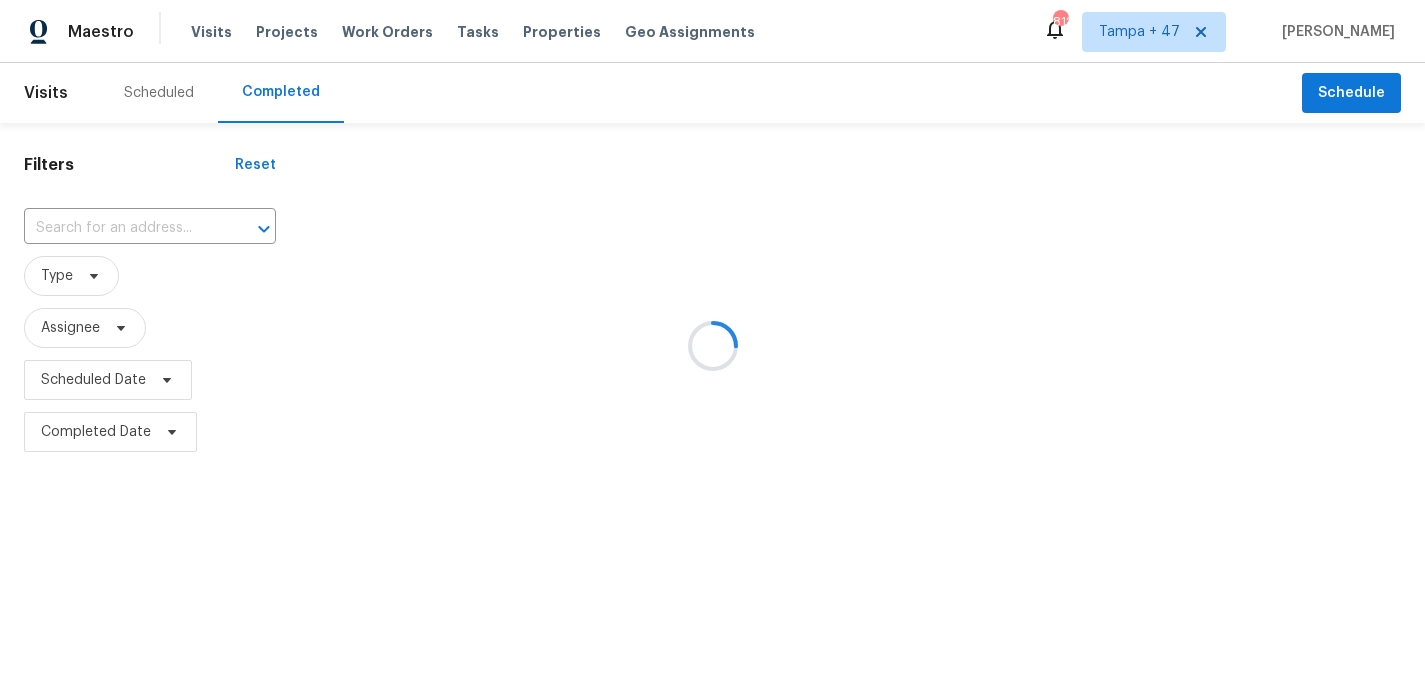 type on "[STREET_ADDRESS]" 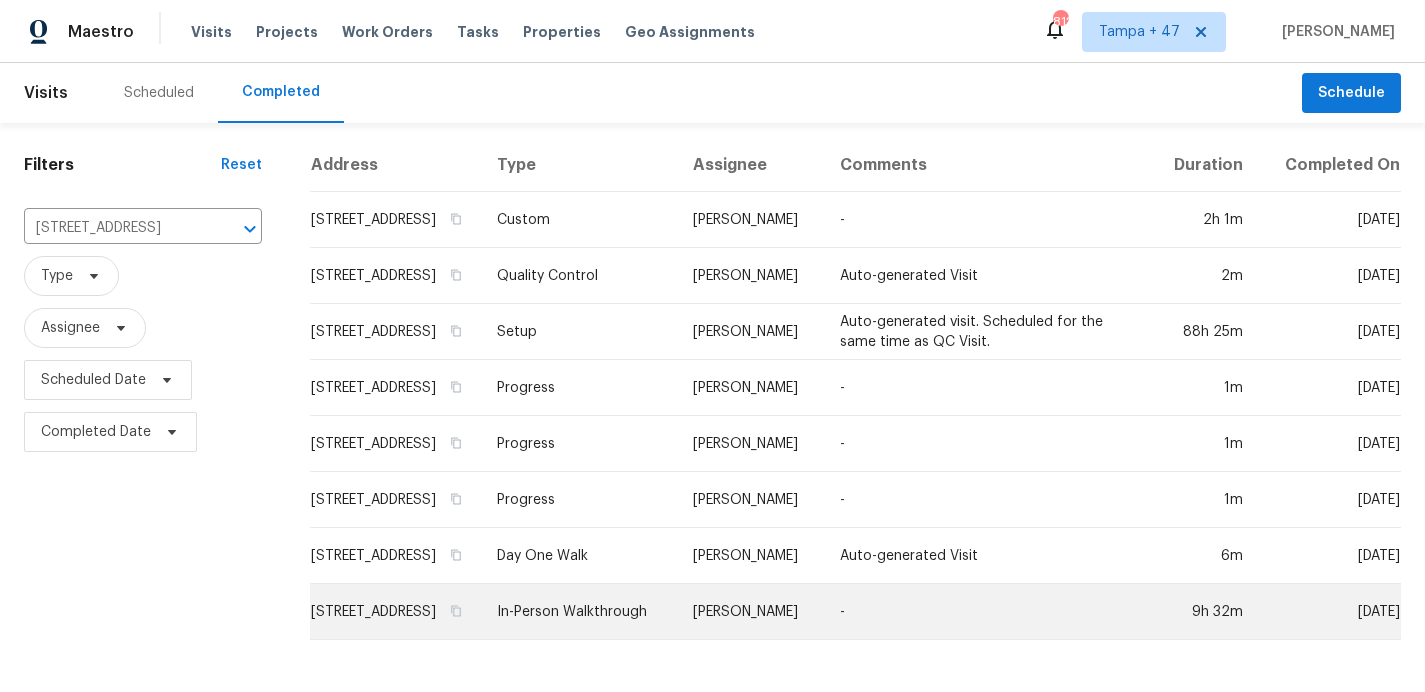 click on "In-Person Walkthrough" at bounding box center (578, 612) 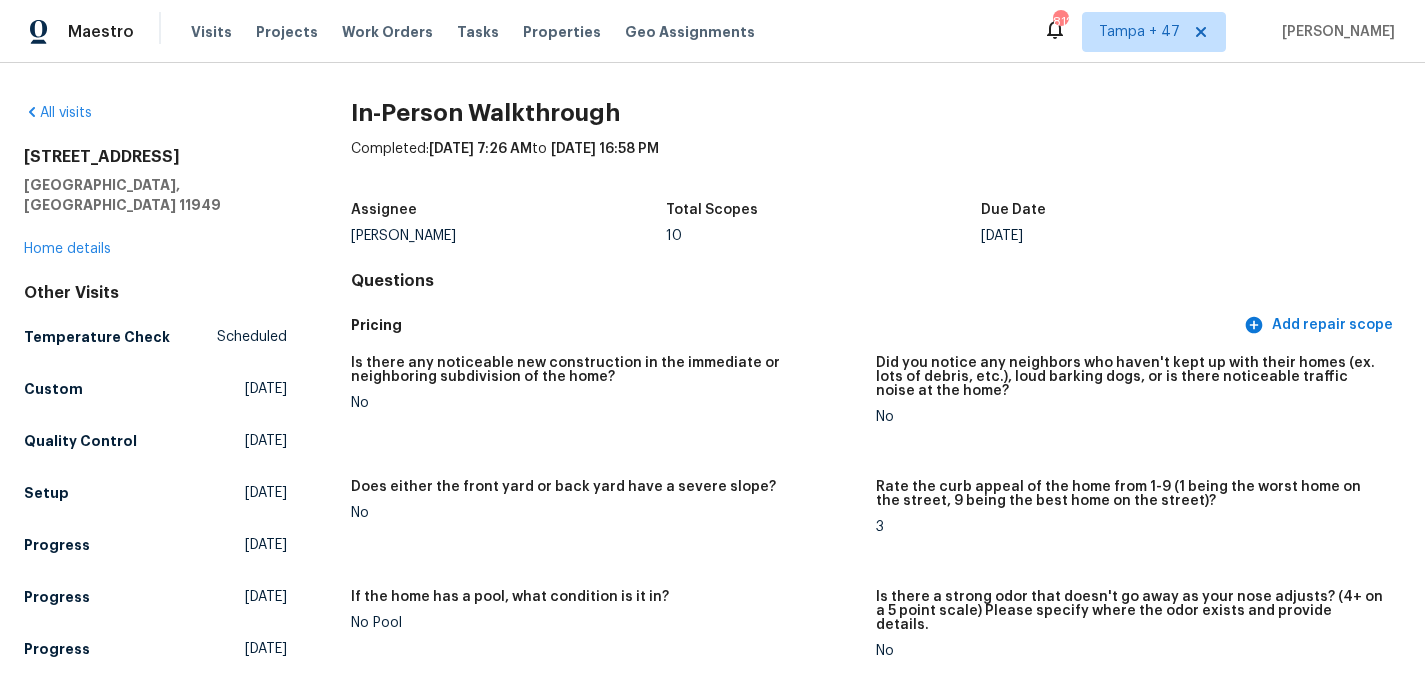 scroll, scrollTop: 4262, scrollLeft: 0, axis: vertical 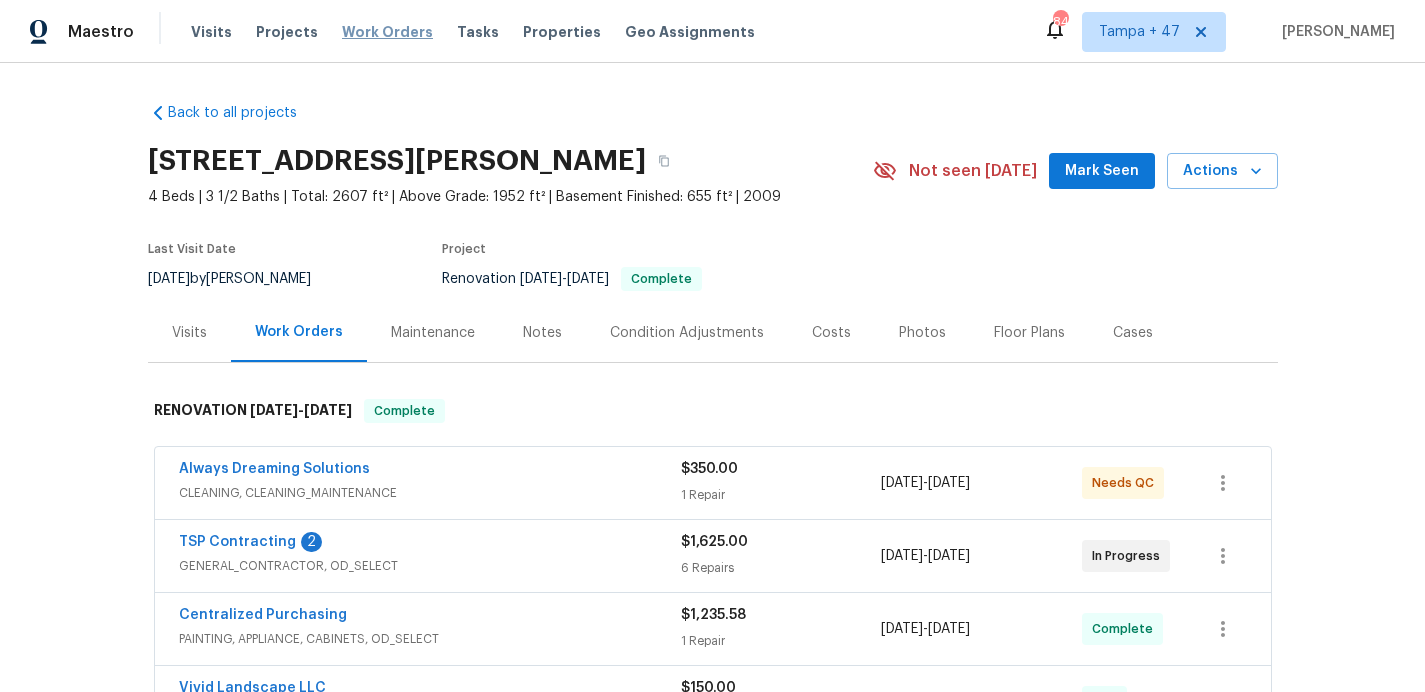 click on "Work Orders" at bounding box center (387, 32) 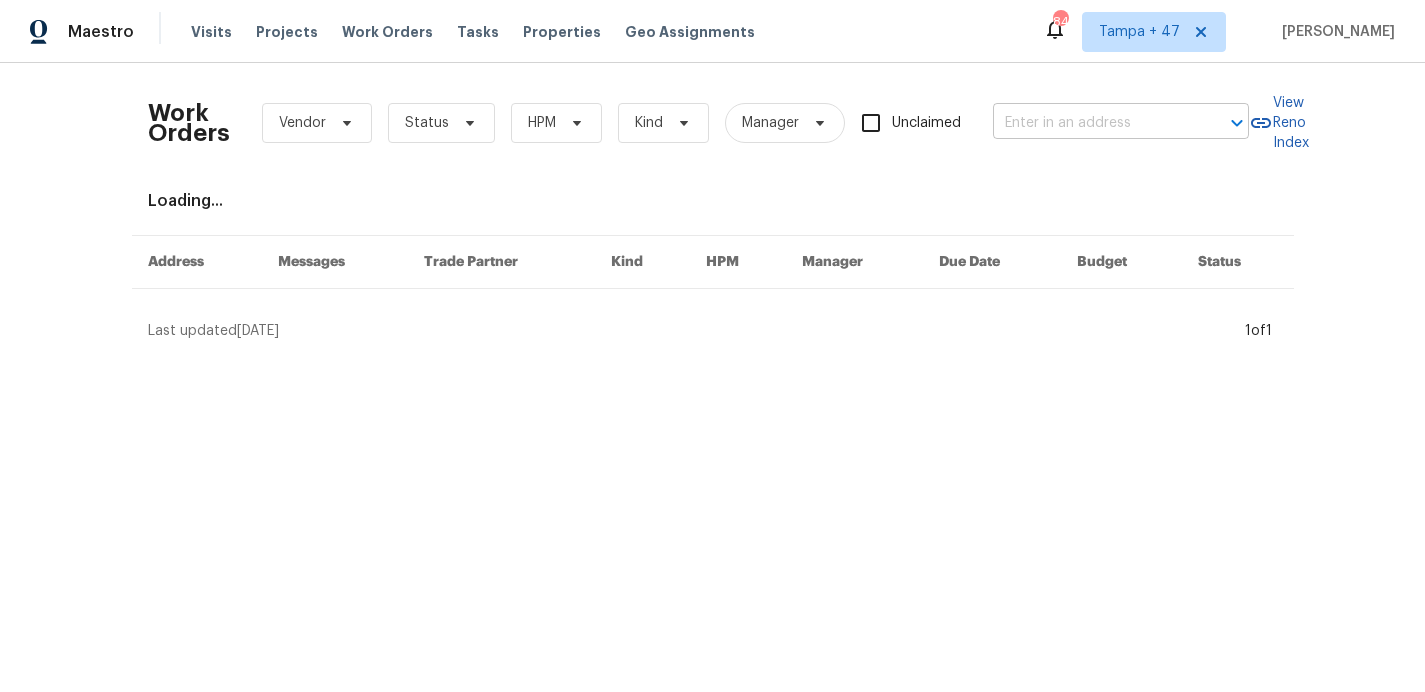 click at bounding box center (1093, 123) 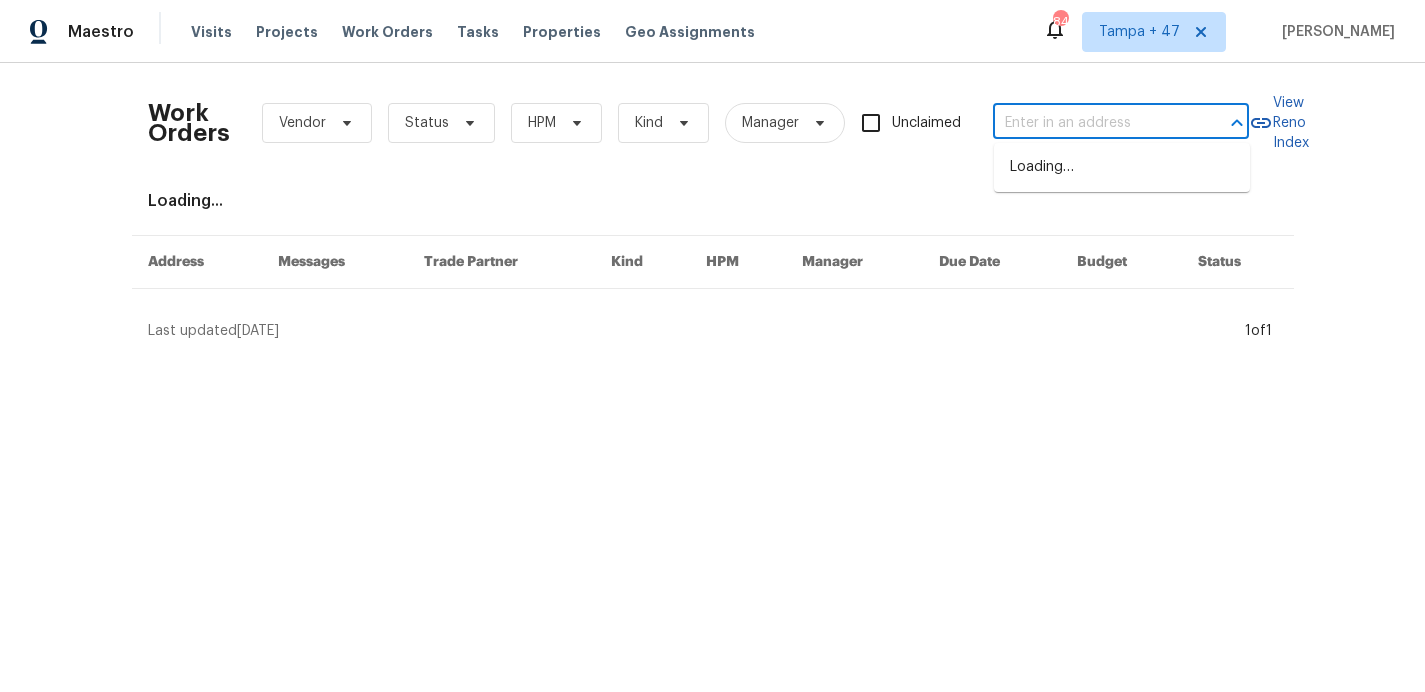 paste on "[STREET_ADDRESS]" 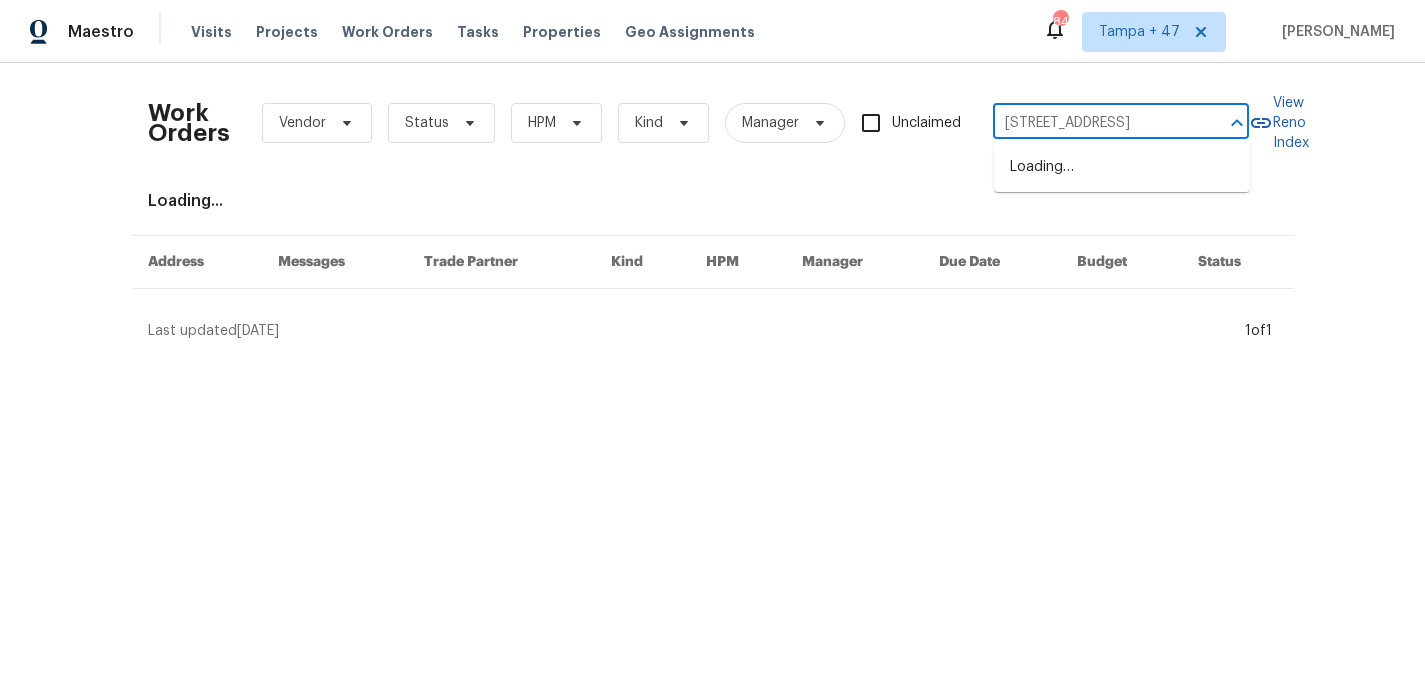 scroll, scrollTop: 0, scrollLeft: 44, axis: horizontal 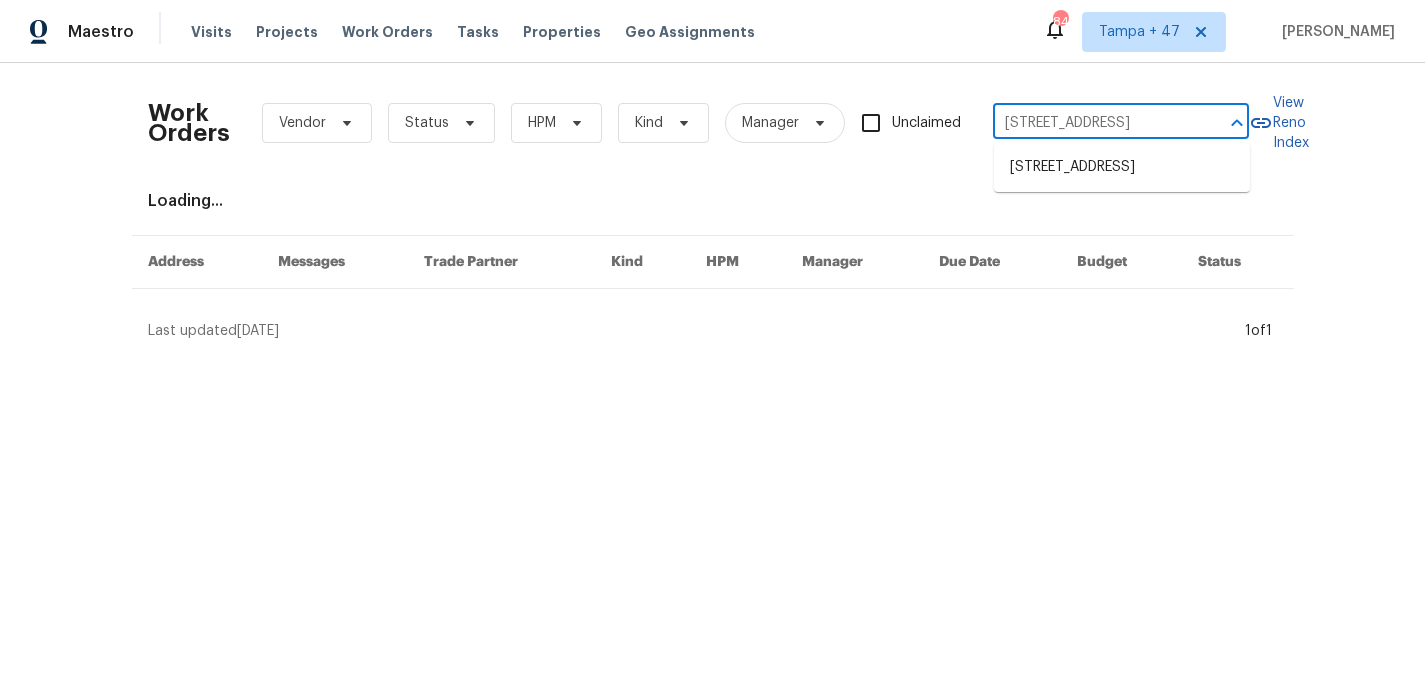 click on "[STREET_ADDRESS]" at bounding box center (1122, 167) 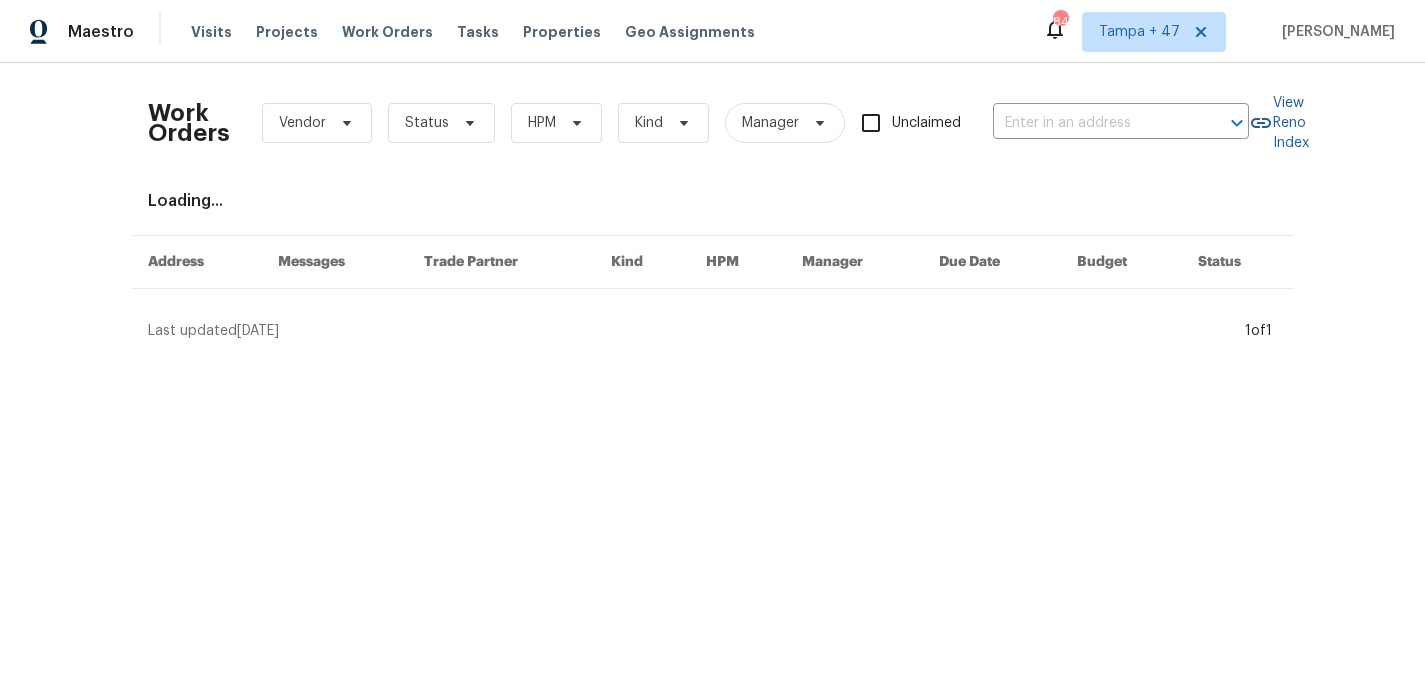 type on "[STREET_ADDRESS]" 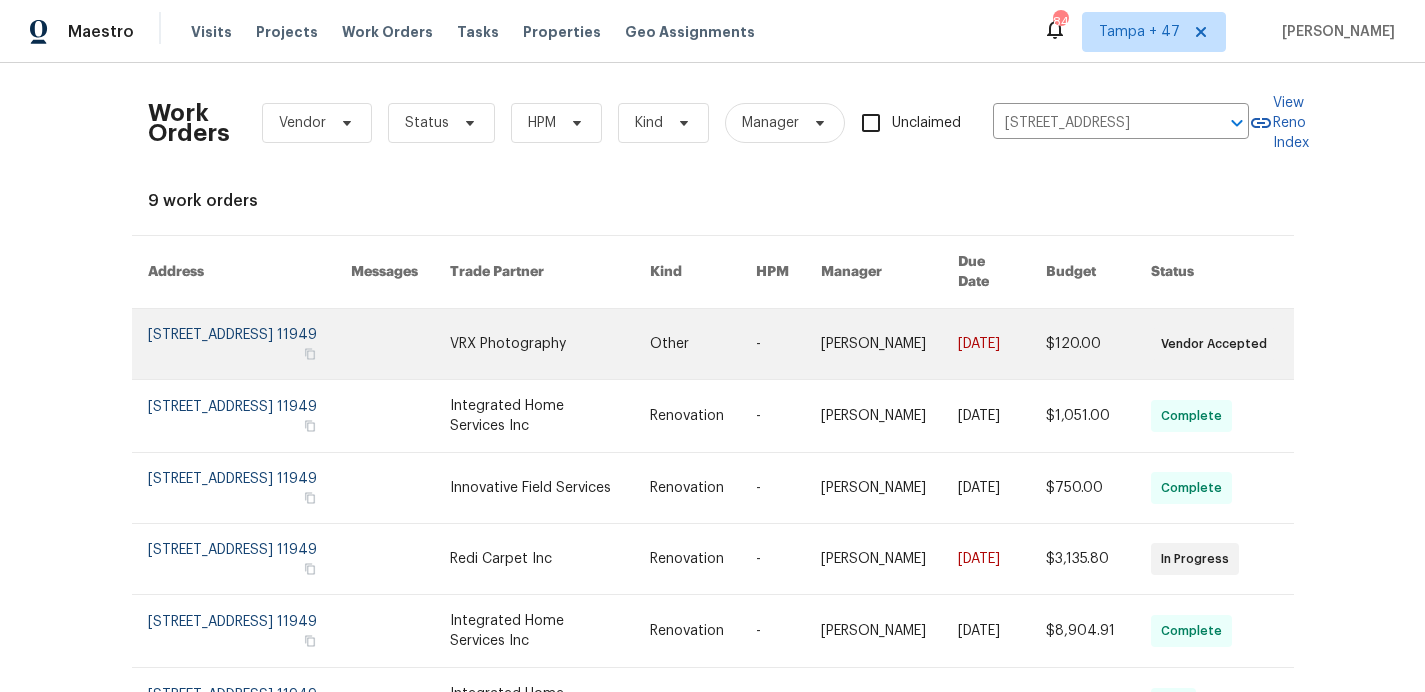 click at bounding box center (249, 344) 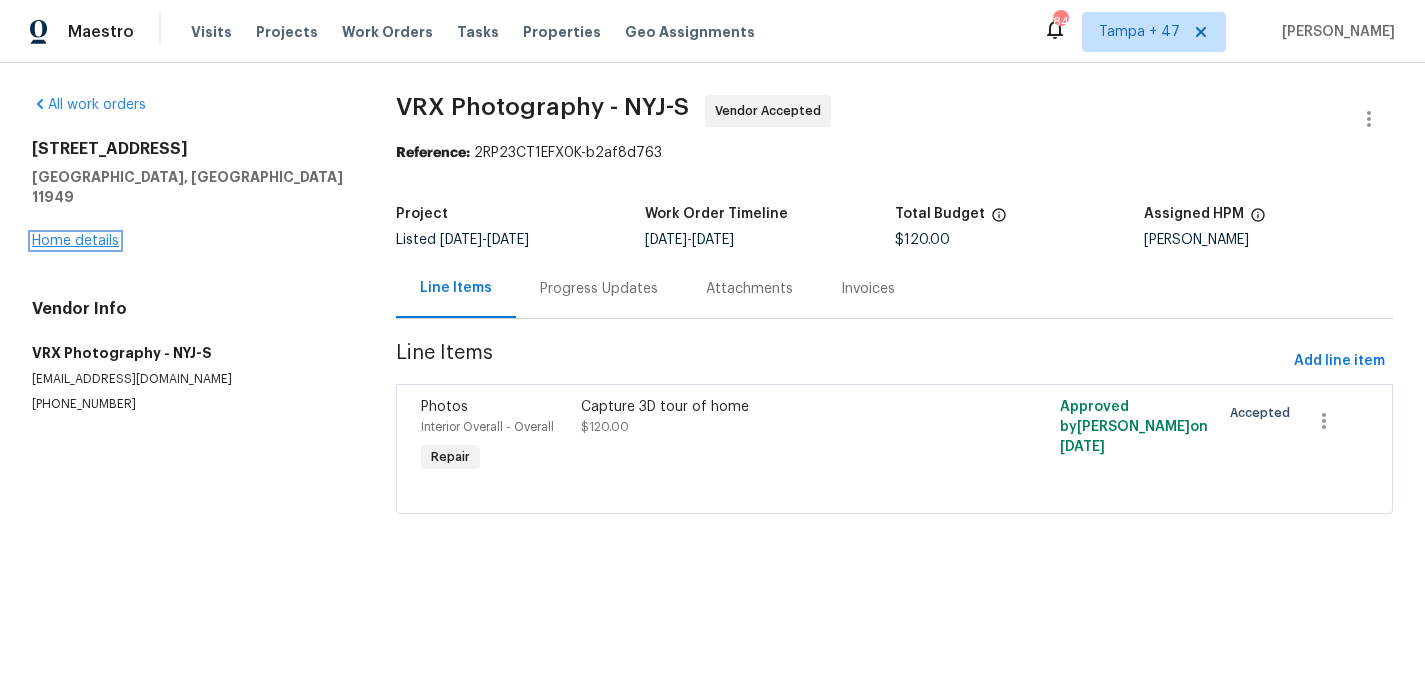 click on "Home details" at bounding box center [75, 241] 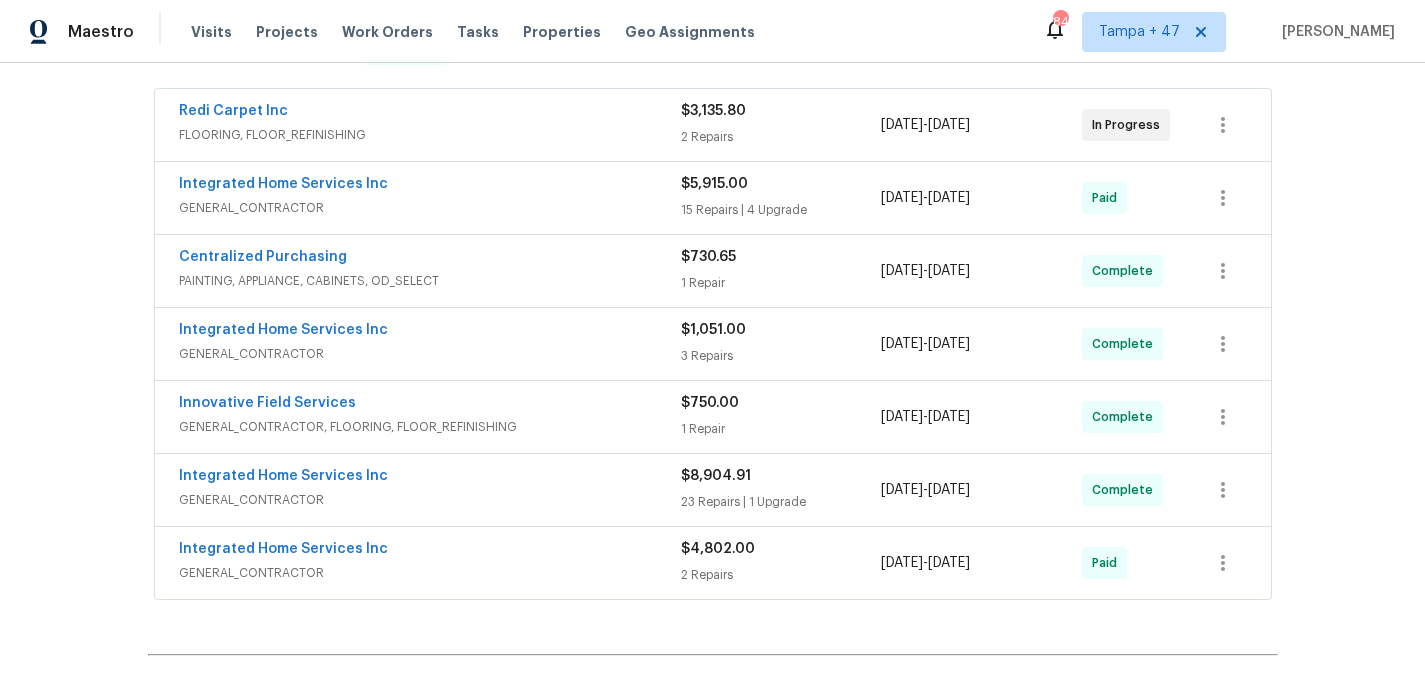 scroll, scrollTop: 556, scrollLeft: 0, axis: vertical 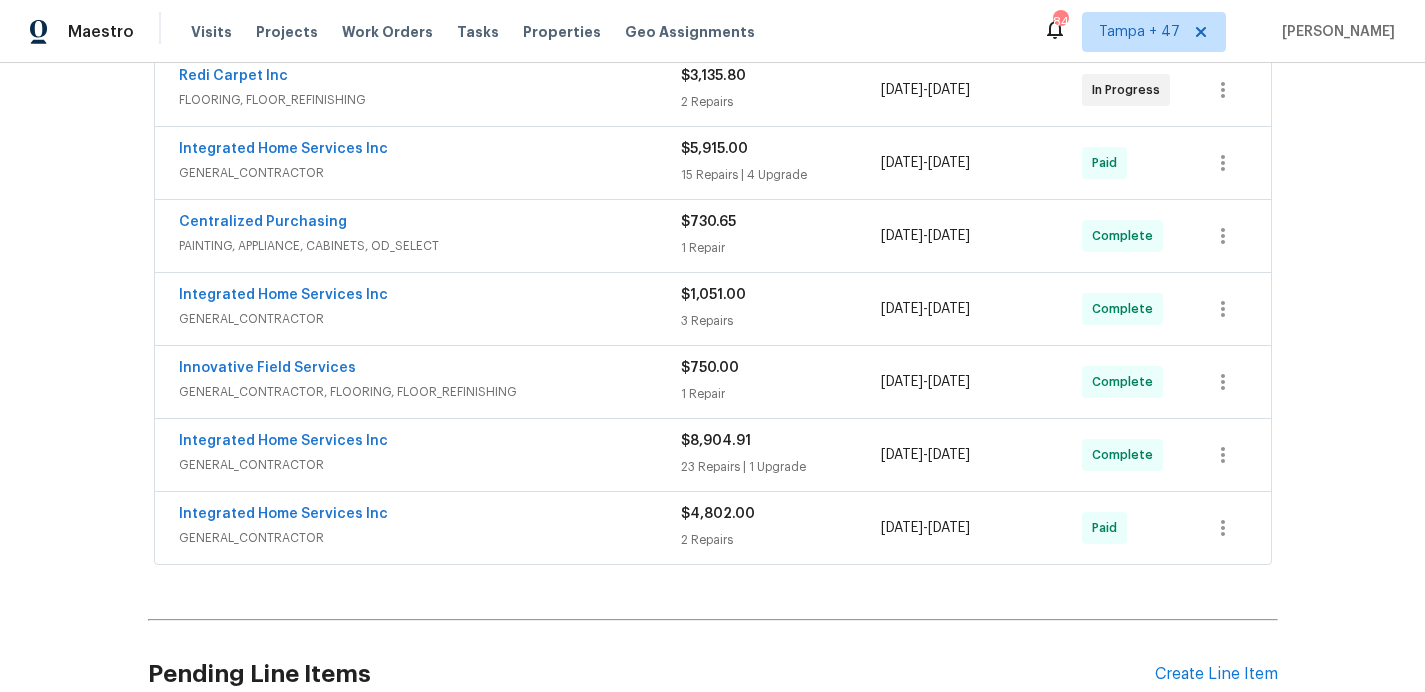click on "GENERAL_CONTRACTOR" at bounding box center [430, 538] 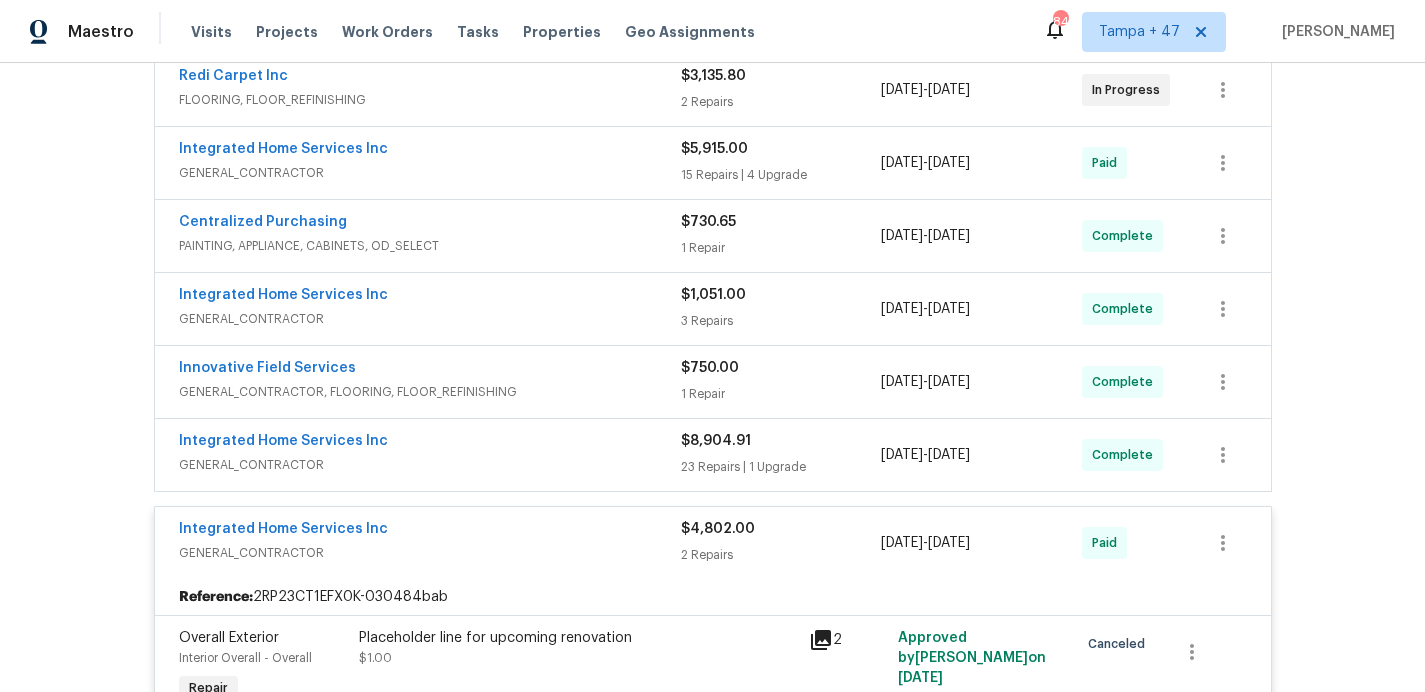 click on "GENERAL_CONTRACTOR" at bounding box center (430, 465) 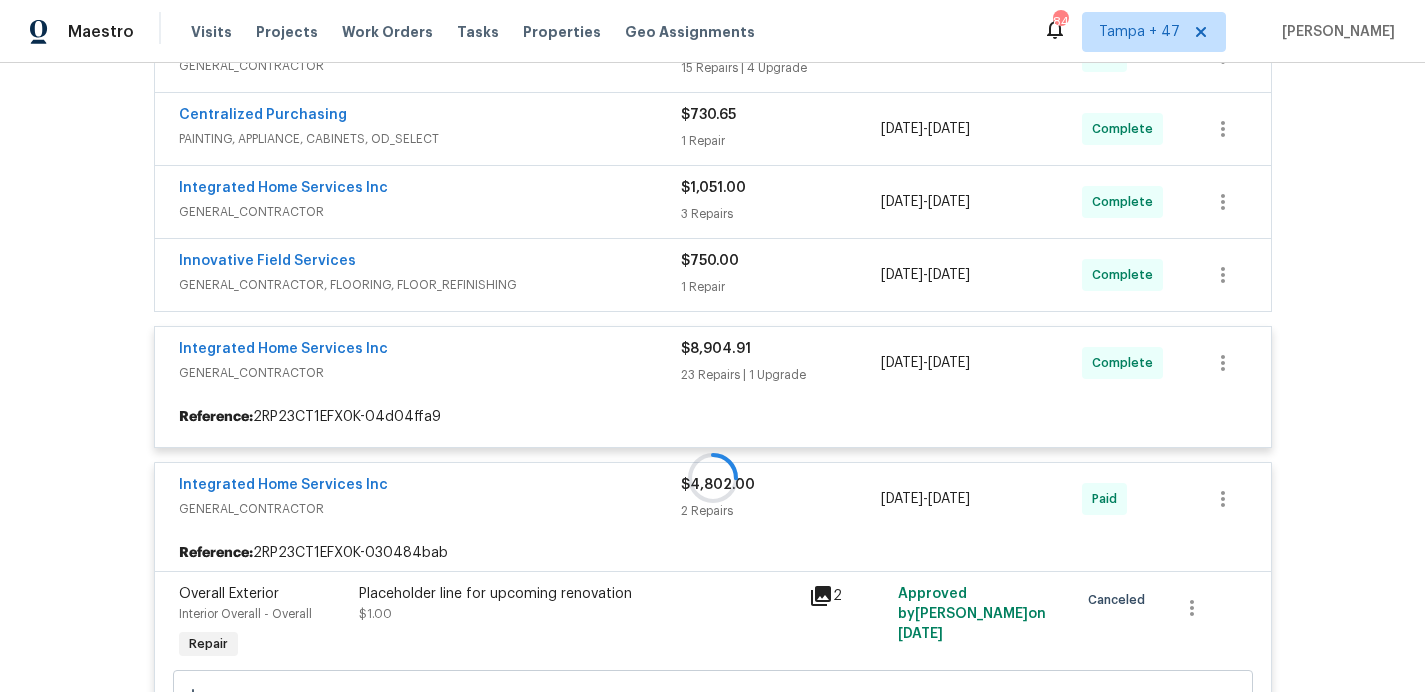 scroll, scrollTop: 749, scrollLeft: 0, axis: vertical 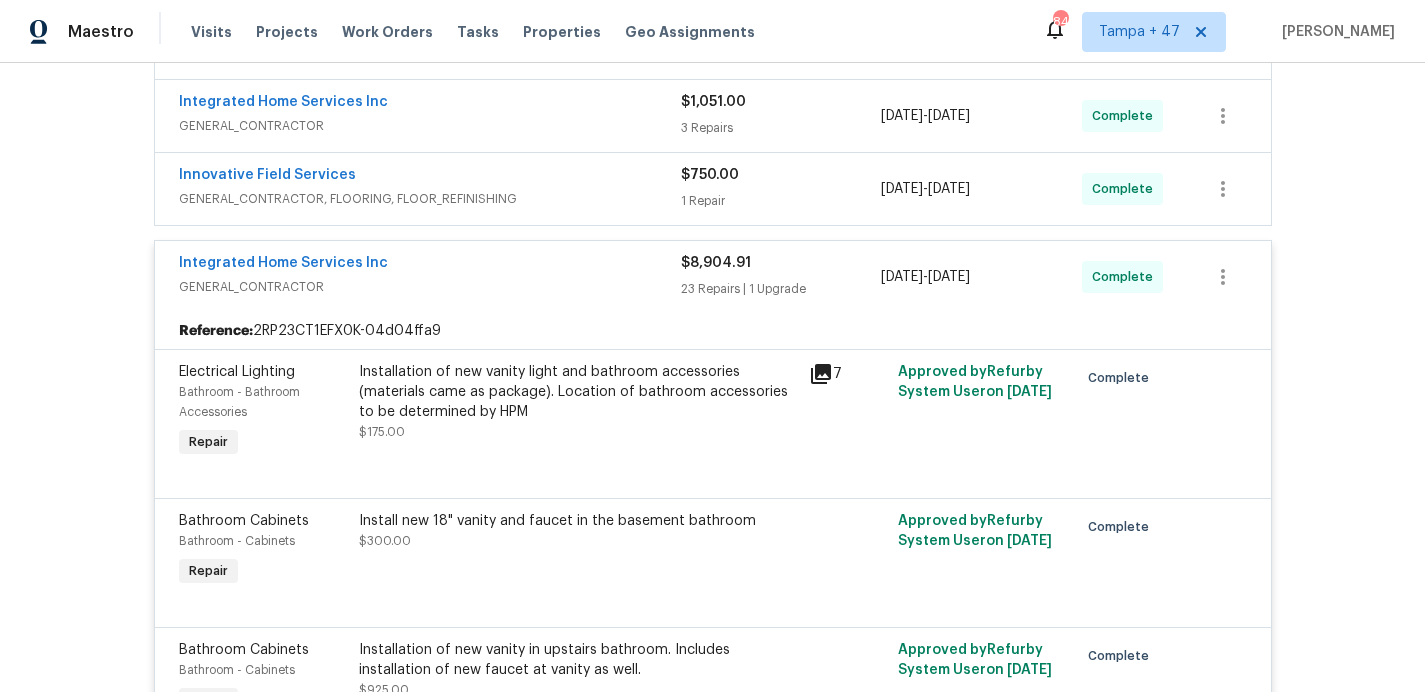 click on "GENERAL_CONTRACTOR, FLOORING, FLOOR_REFINISHING" at bounding box center [430, 199] 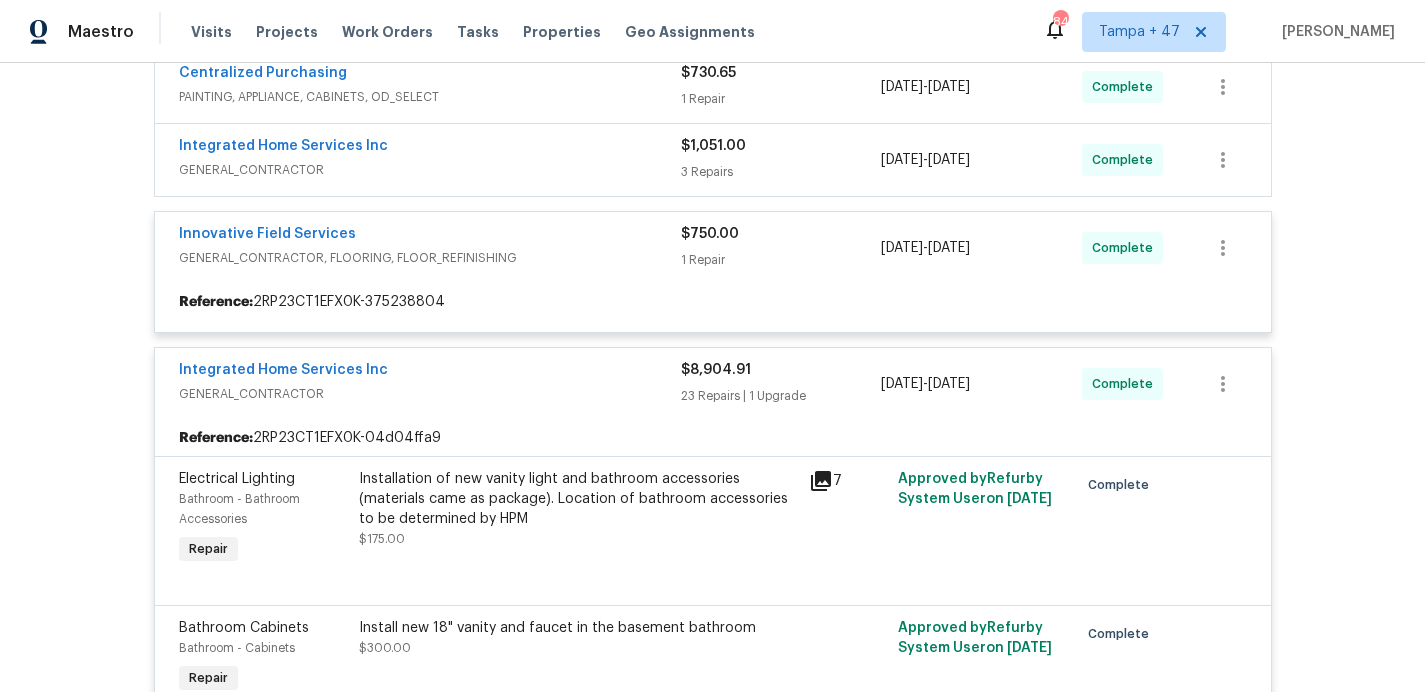 scroll, scrollTop: 656, scrollLeft: 0, axis: vertical 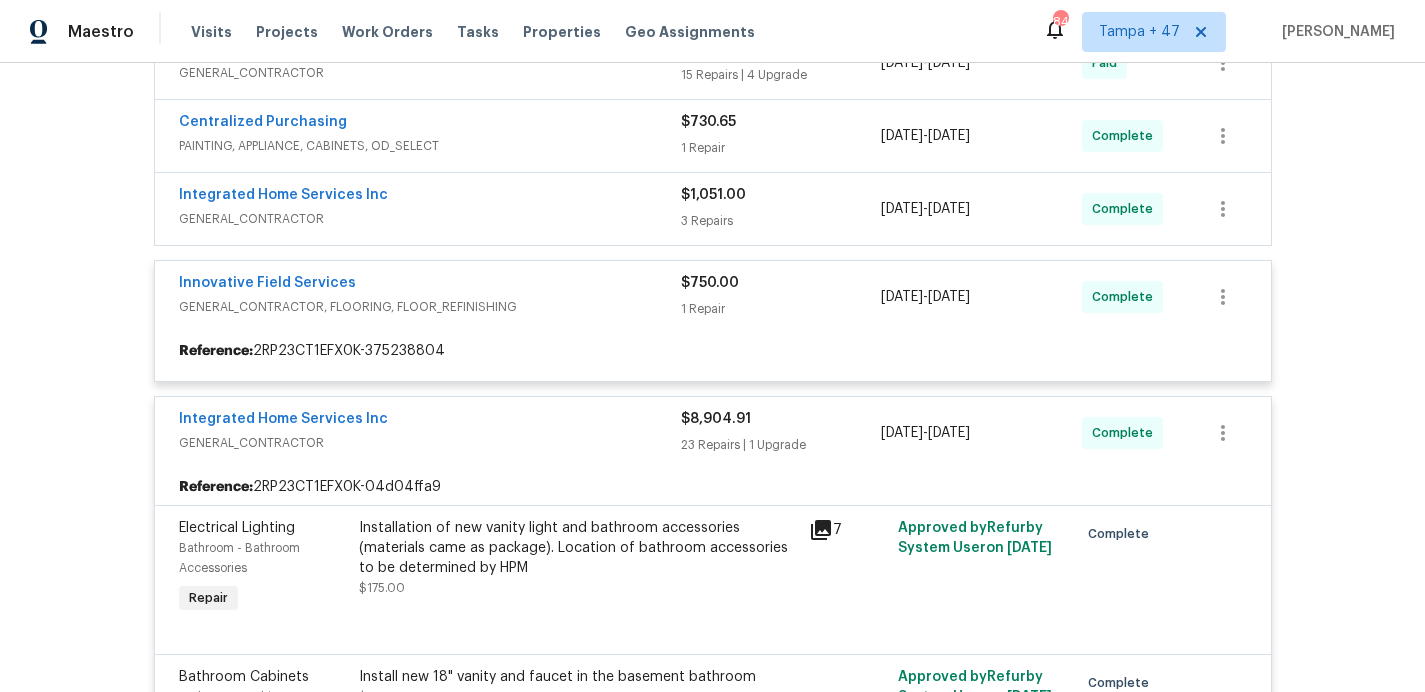 click at bounding box center (713, 2424) 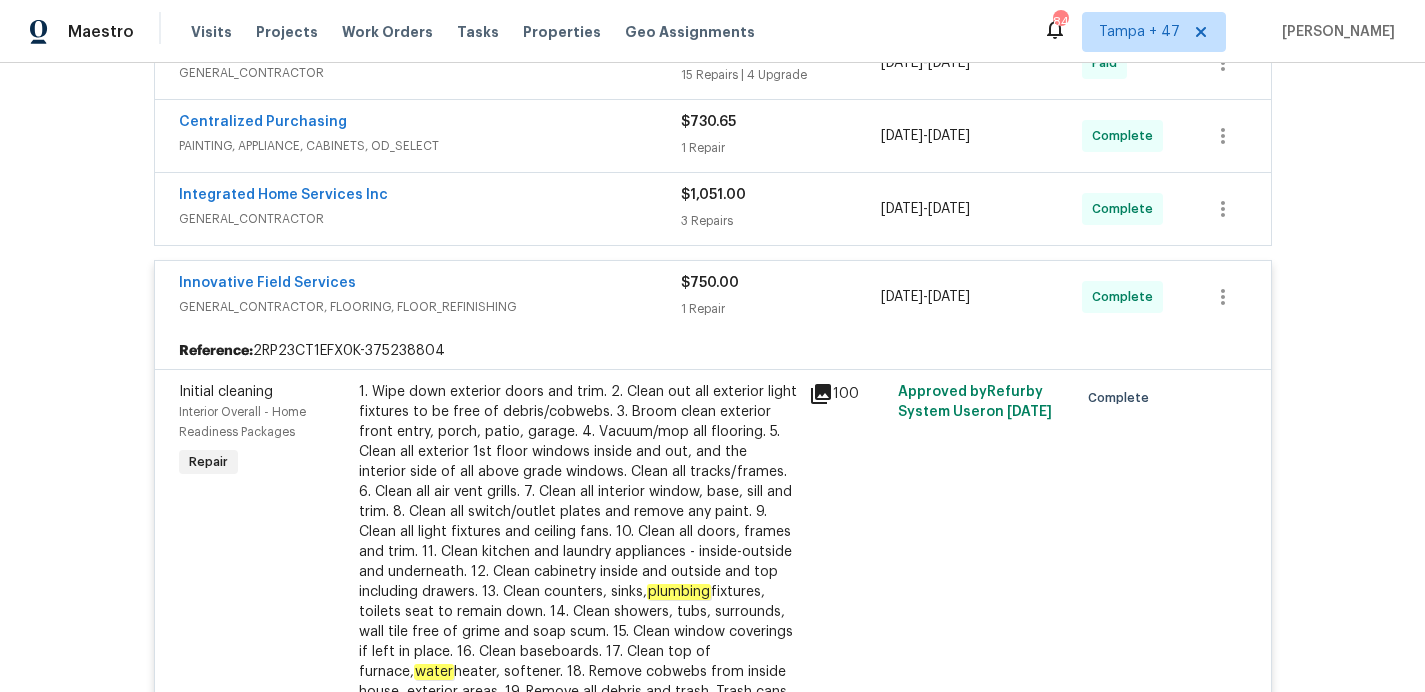 click on "GENERAL_CONTRACTOR" at bounding box center (430, 219) 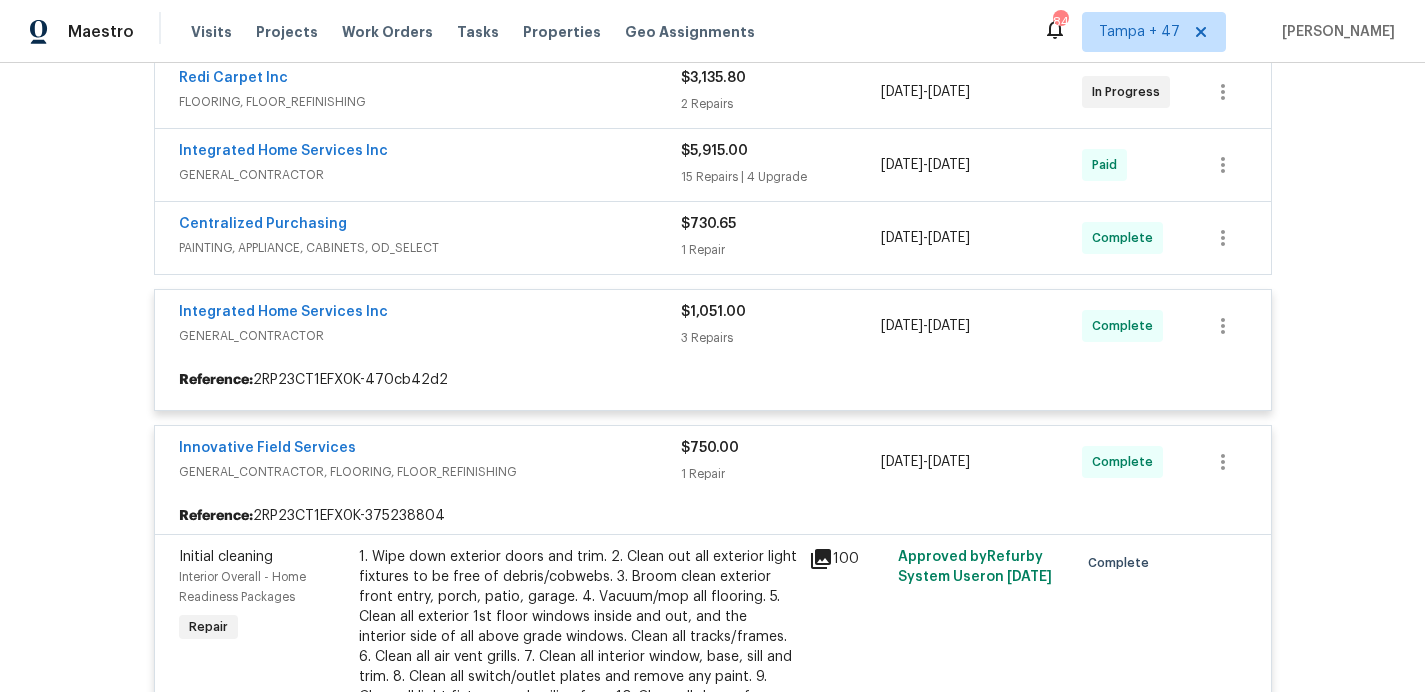 scroll, scrollTop: 549, scrollLeft: 0, axis: vertical 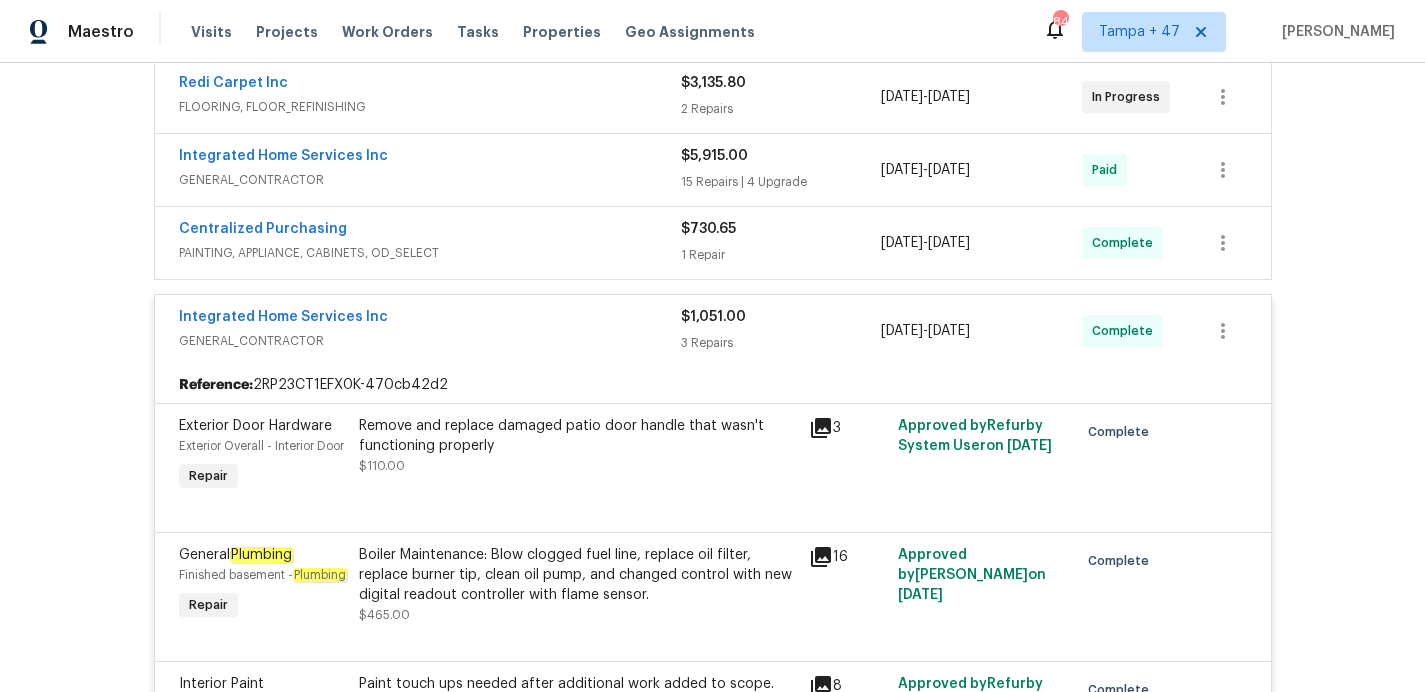 click on "Centralized Purchasing" at bounding box center [430, 231] 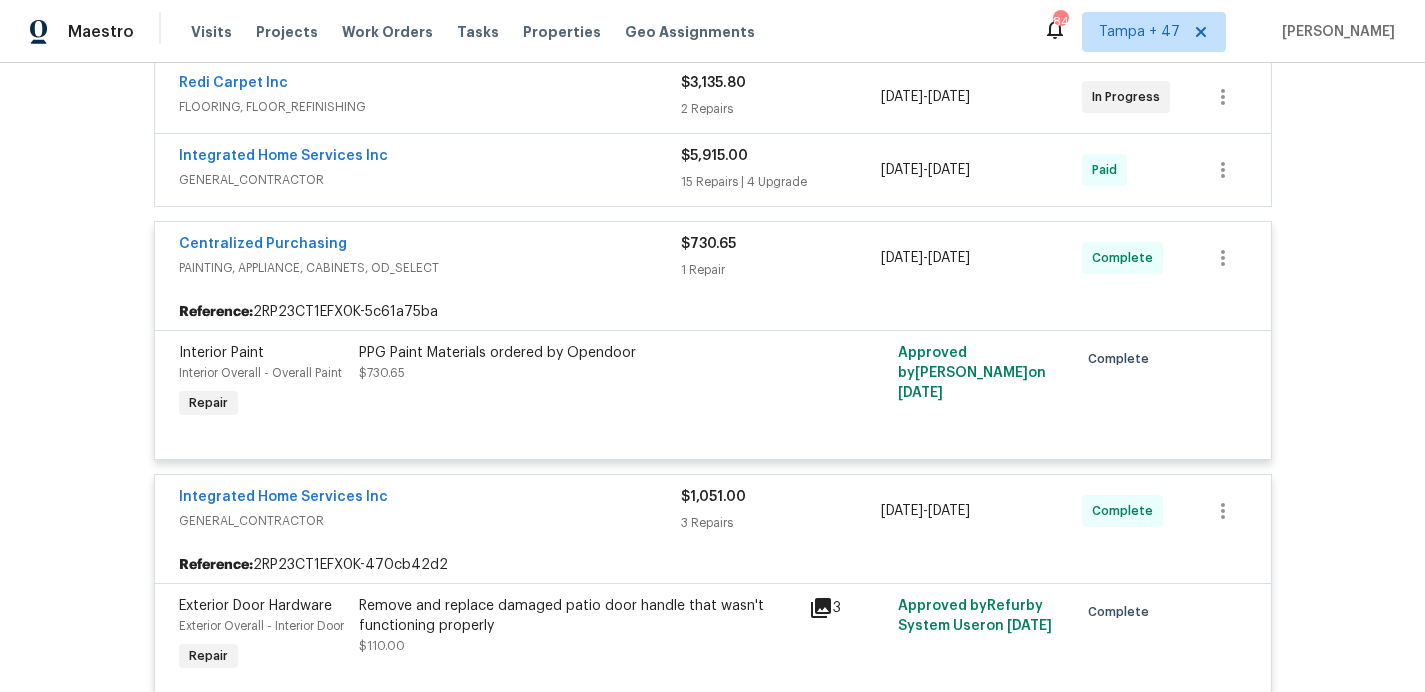 click on "GENERAL_CONTRACTOR" at bounding box center (430, 180) 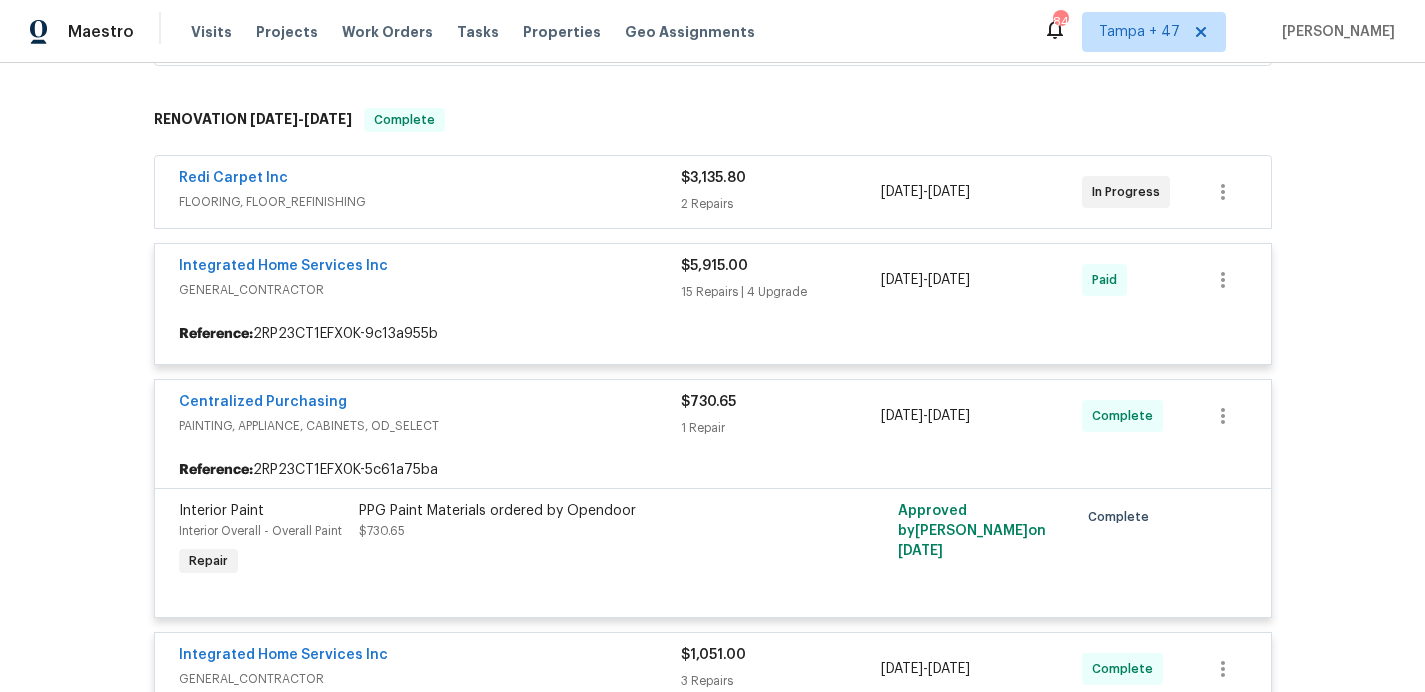 scroll, scrollTop: 446, scrollLeft: 0, axis: vertical 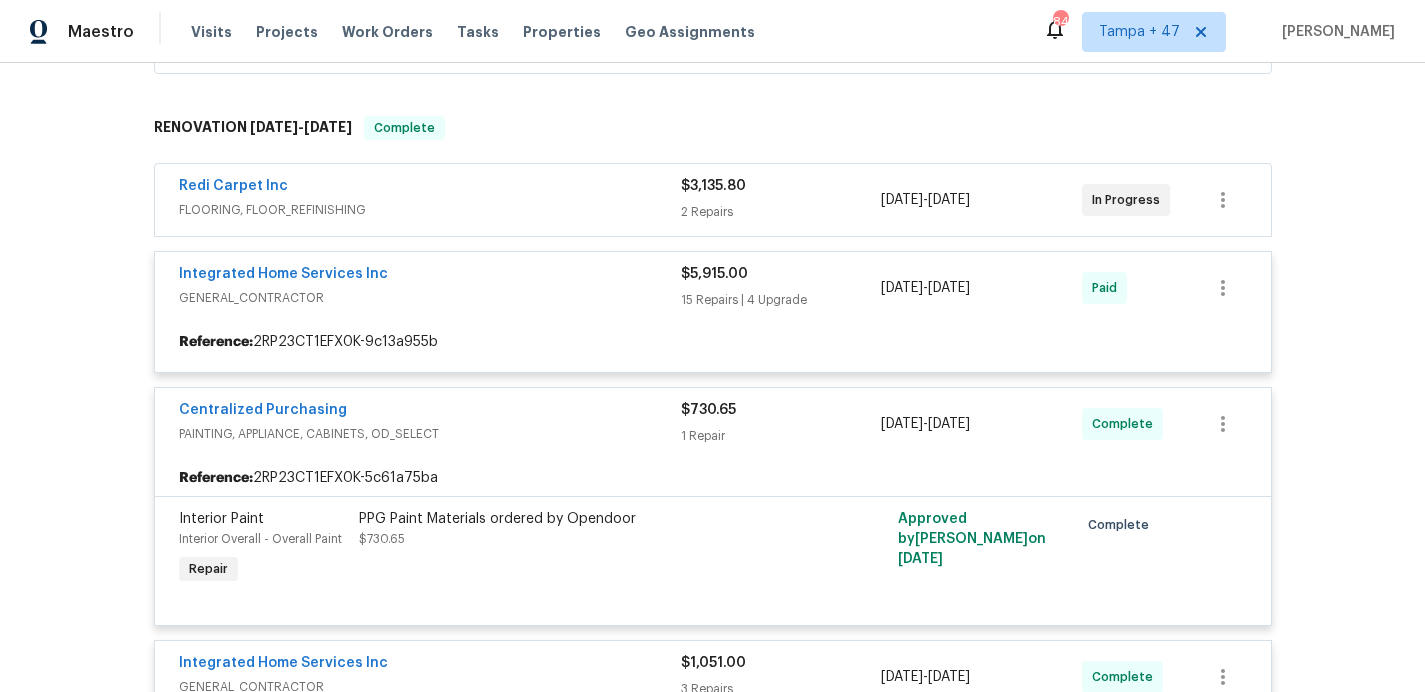 click at bounding box center [713, 3454] 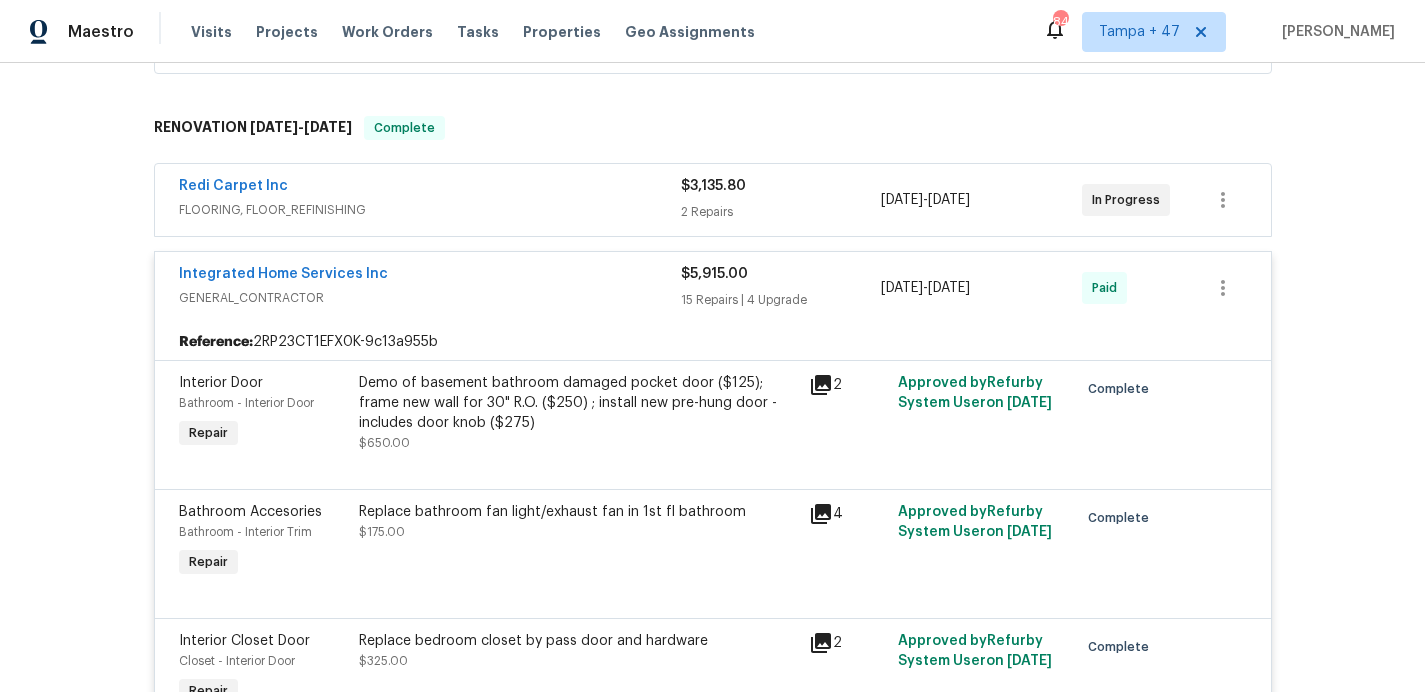 click on "FLOORING, FLOOR_REFINISHING" at bounding box center (430, 210) 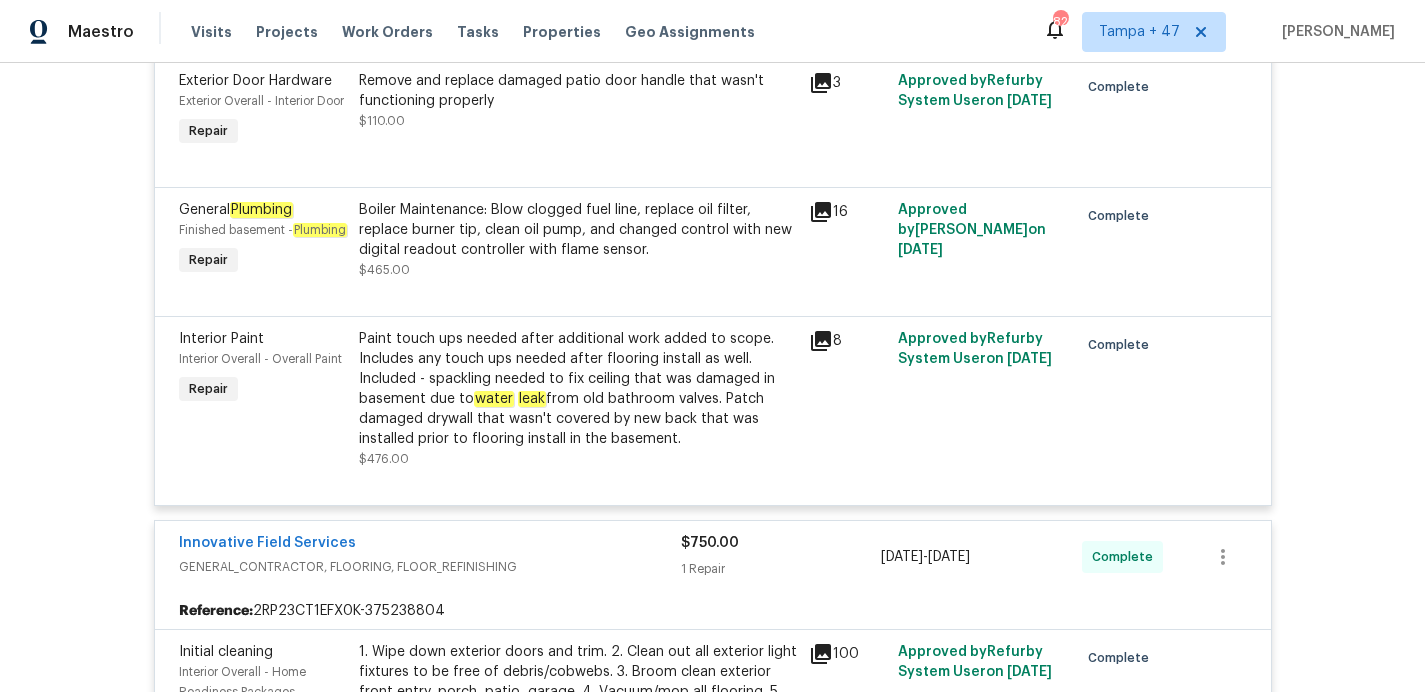scroll, scrollTop: 4311, scrollLeft: 0, axis: vertical 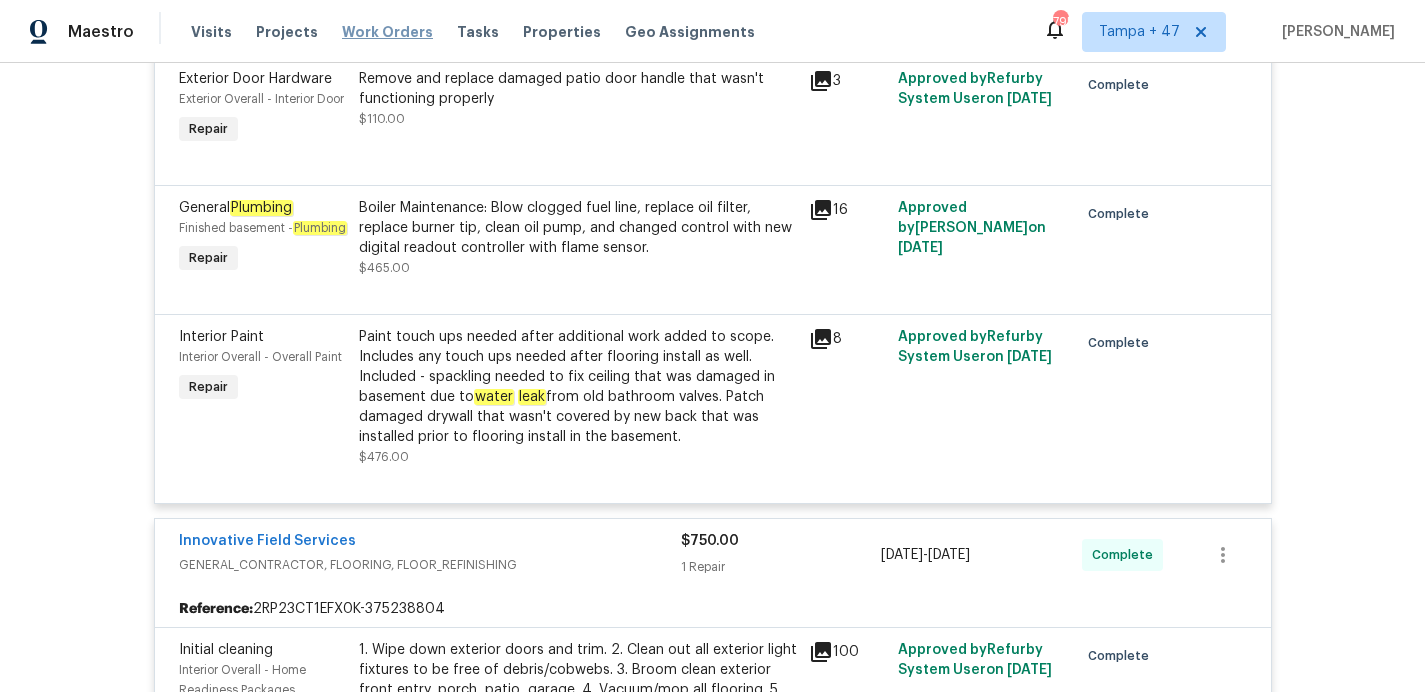 click on "Work Orders" at bounding box center [387, 32] 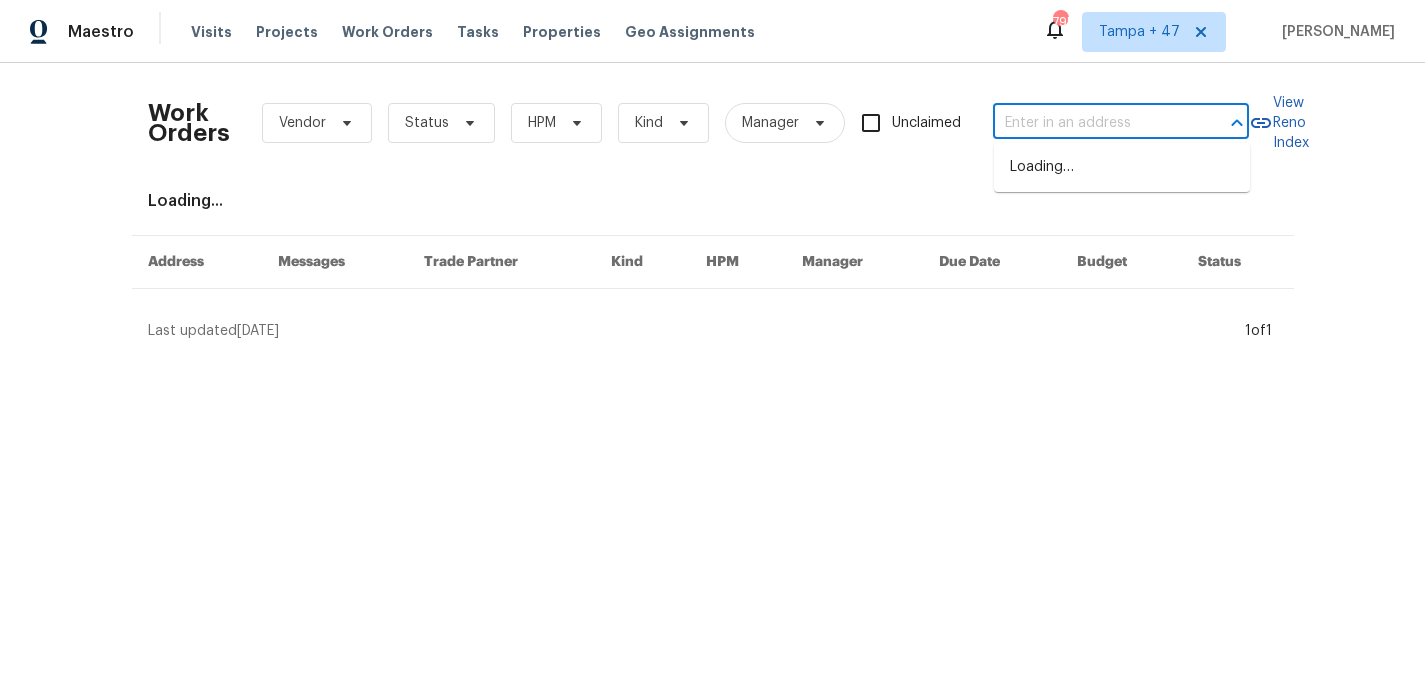 click at bounding box center (1093, 123) 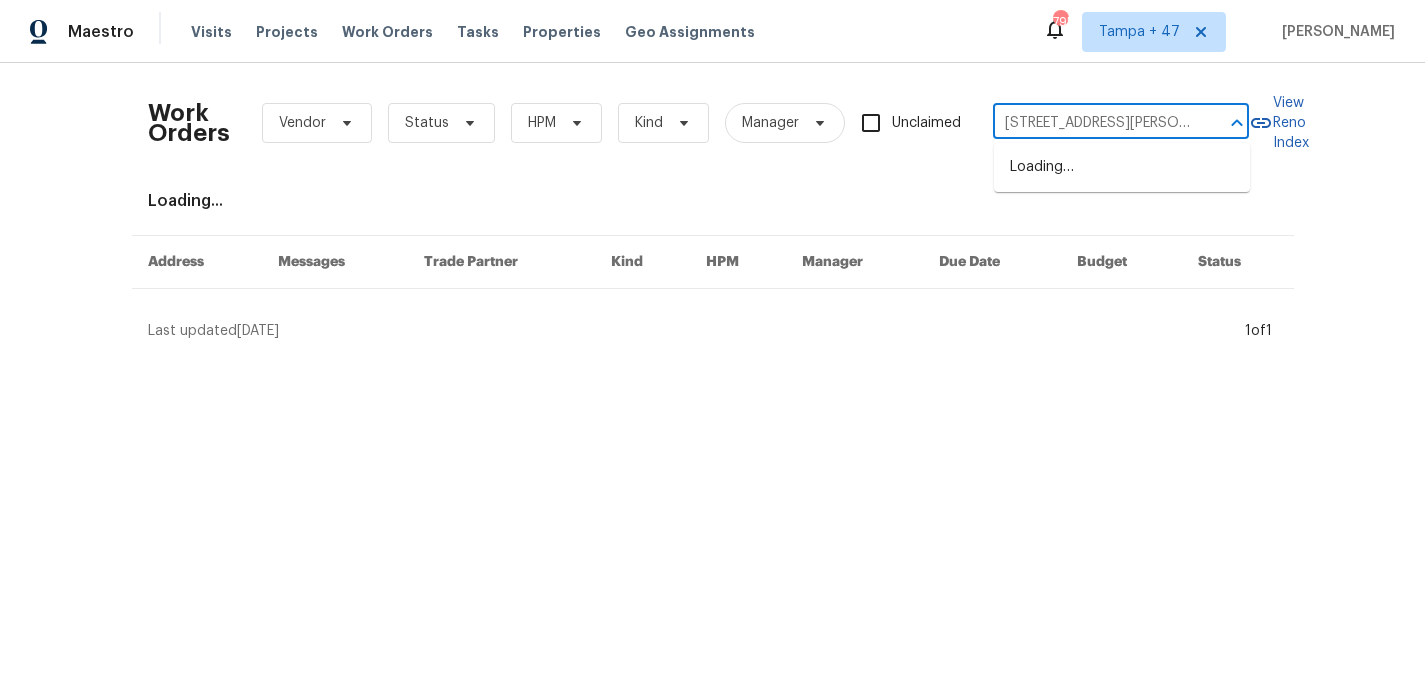 scroll, scrollTop: 0, scrollLeft: 96, axis: horizontal 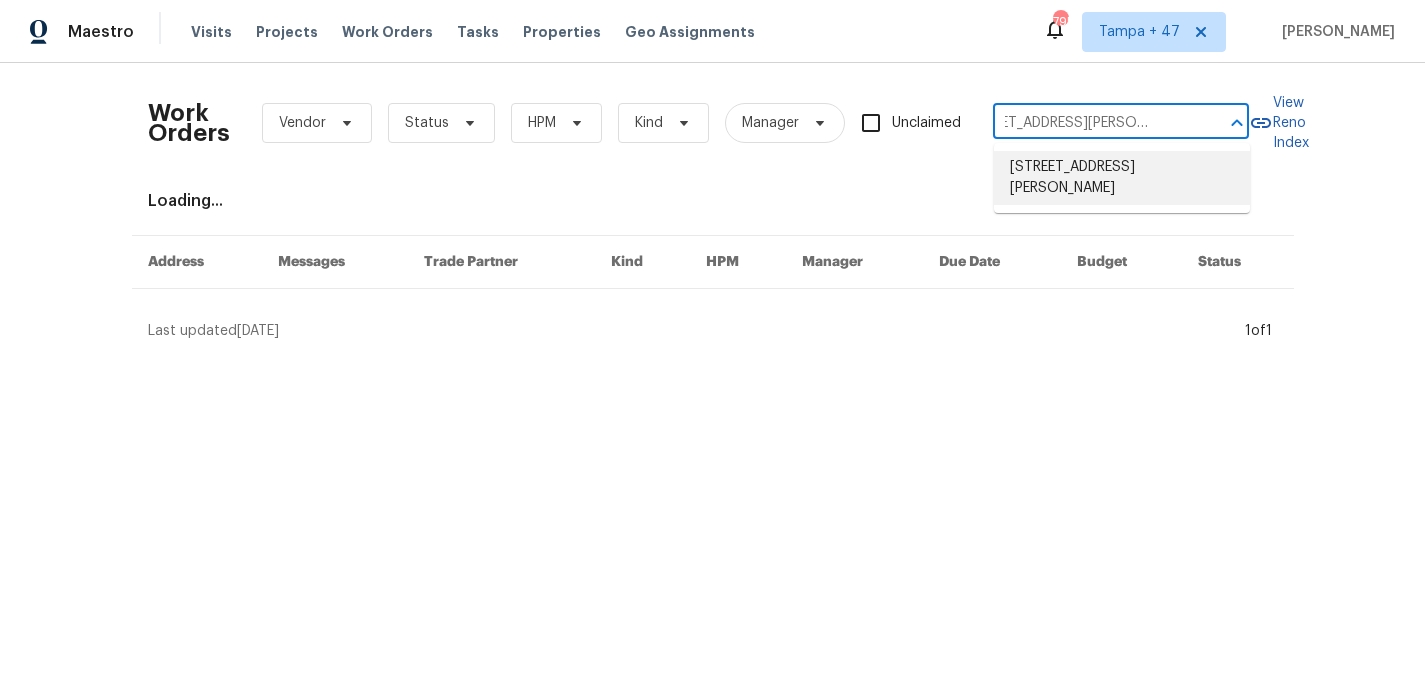 click on "[STREET_ADDRESS][PERSON_NAME]" at bounding box center [1122, 178] 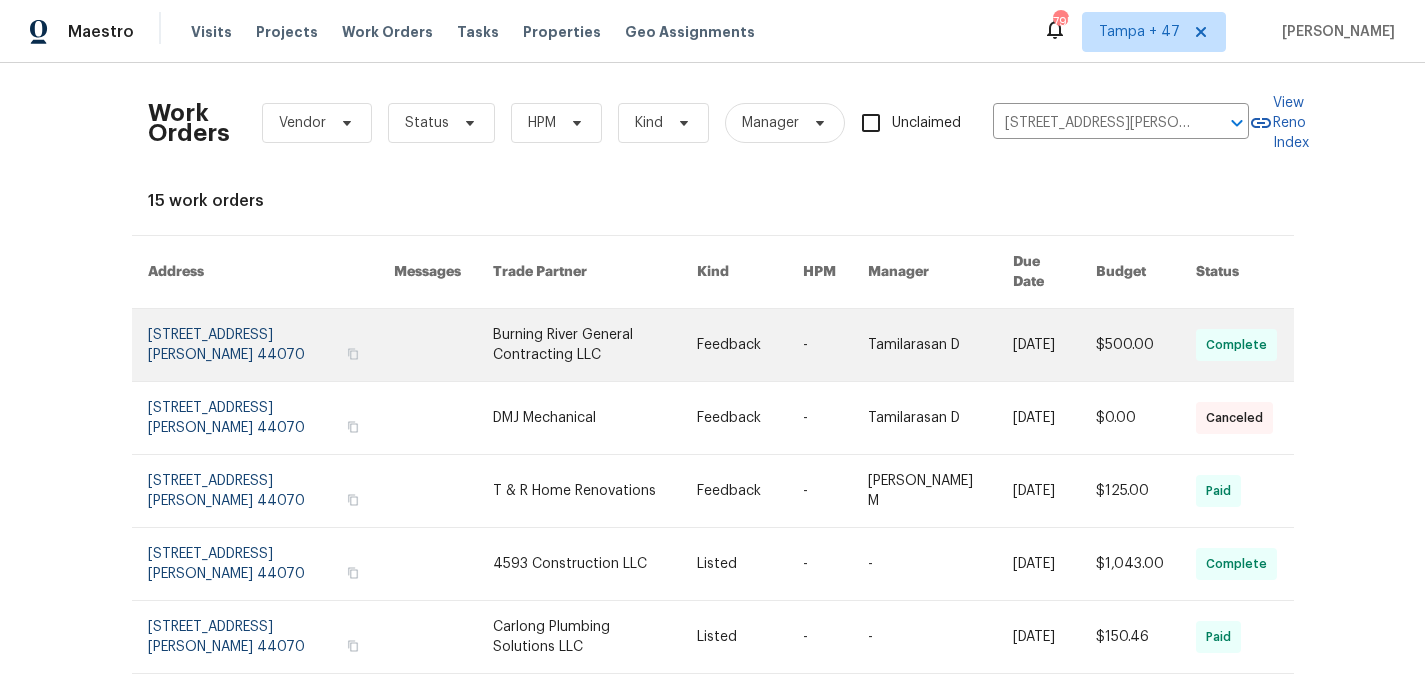 click at bounding box center [271, 345] 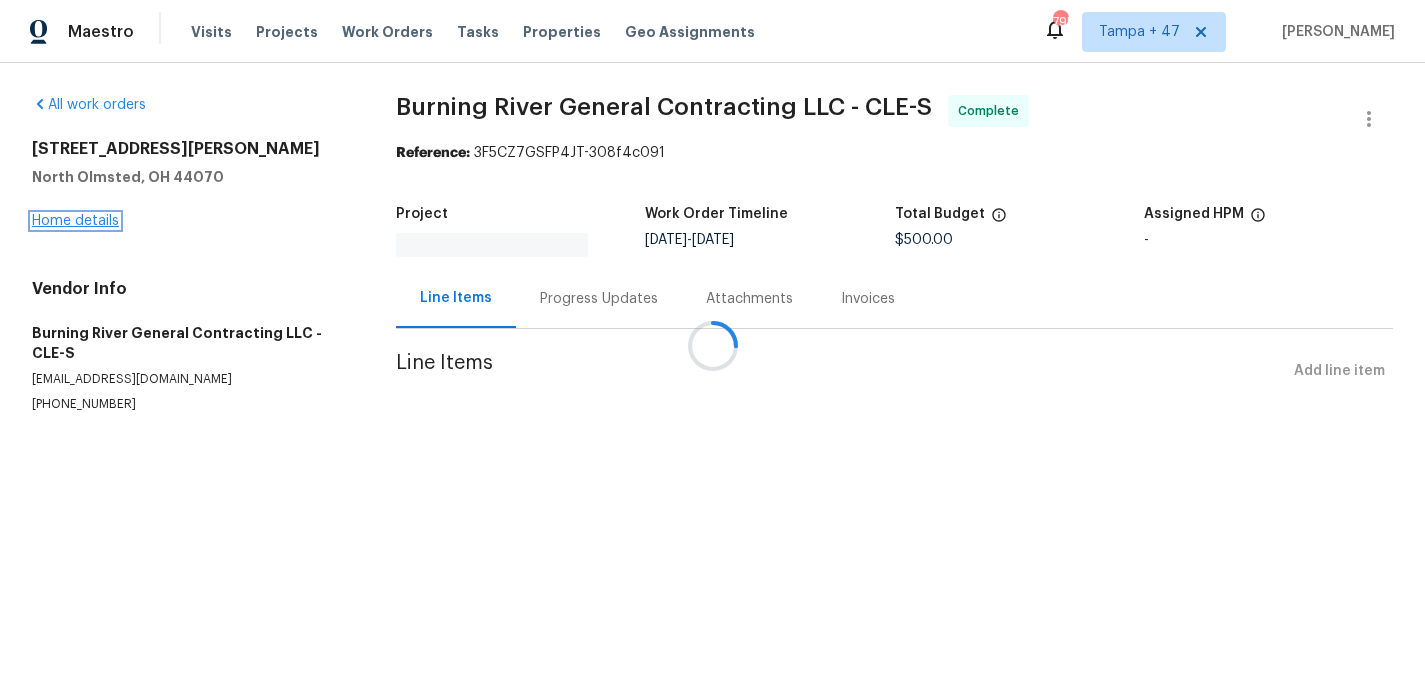 click on "Home details" at bounding box center (75, 221) 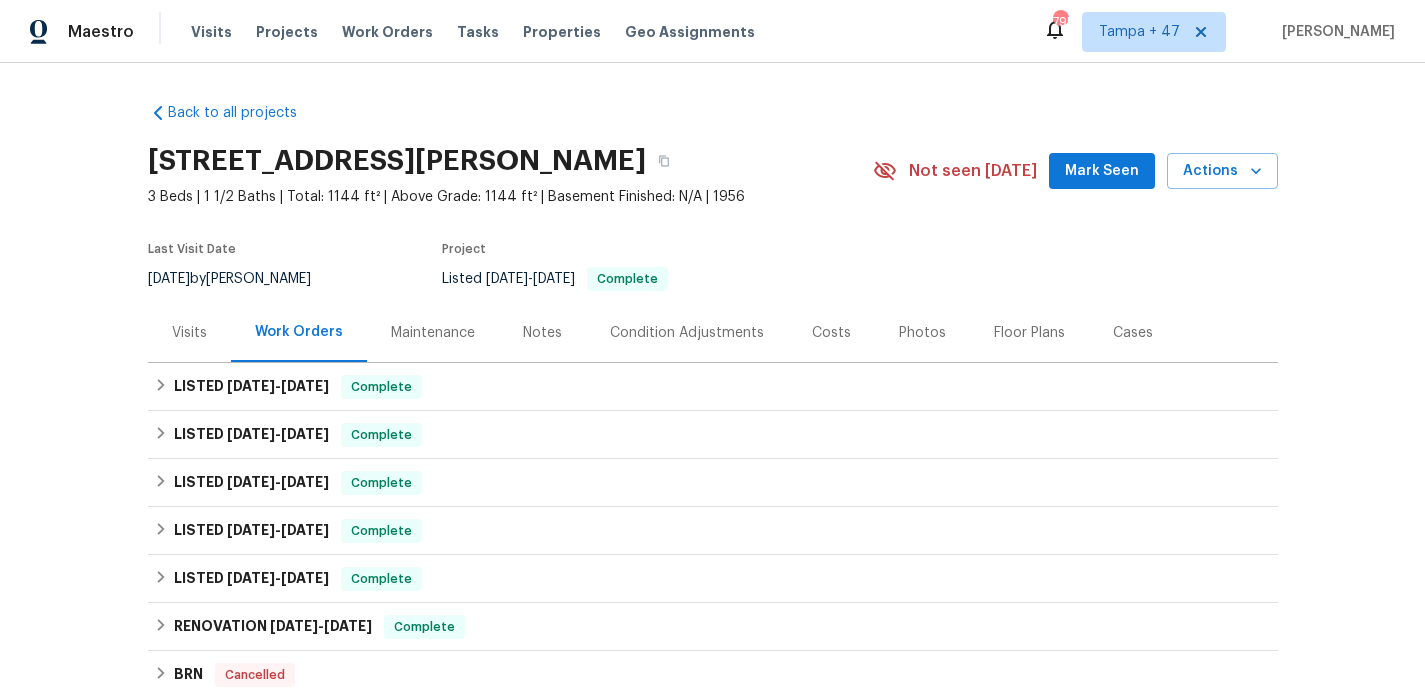 scroll, scrollTop: 313, scrollLeft: 0, axis: vertical 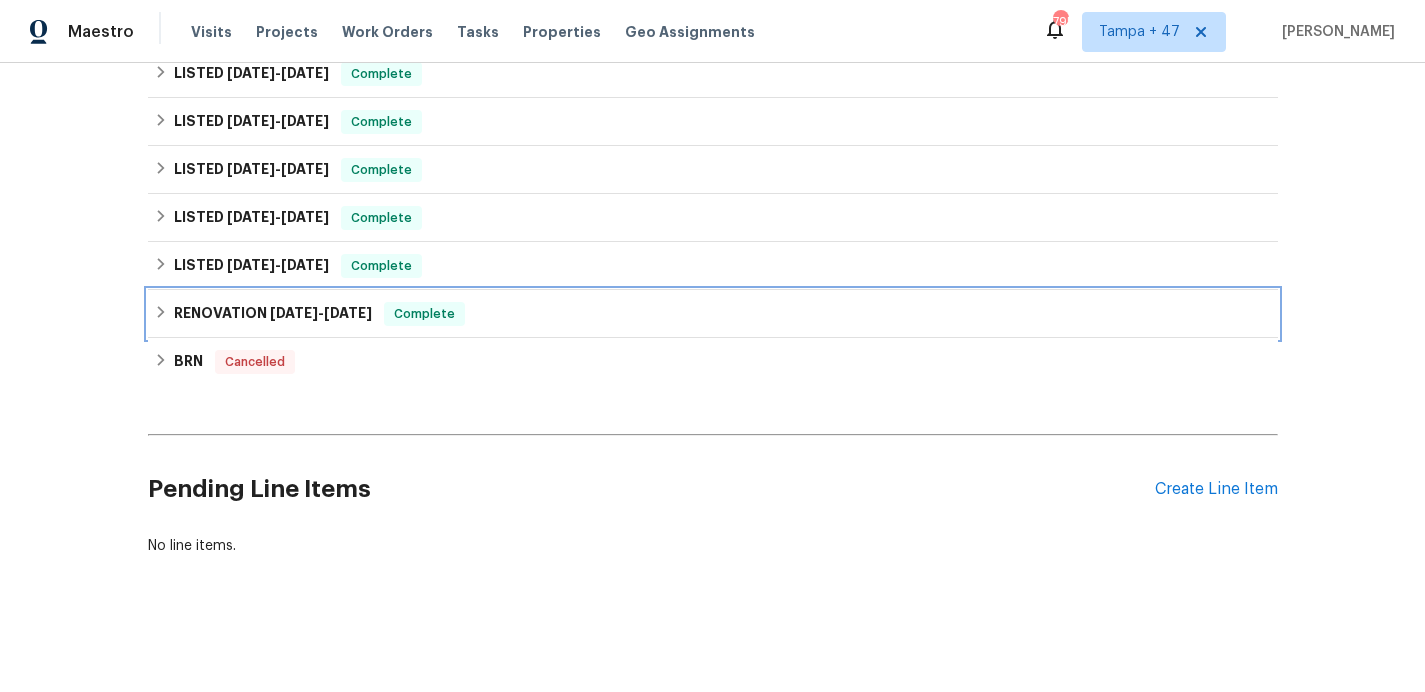 click on "RENOVATION   [DATE]  -  [DATE] Complete" at bounding box center (713, 314) 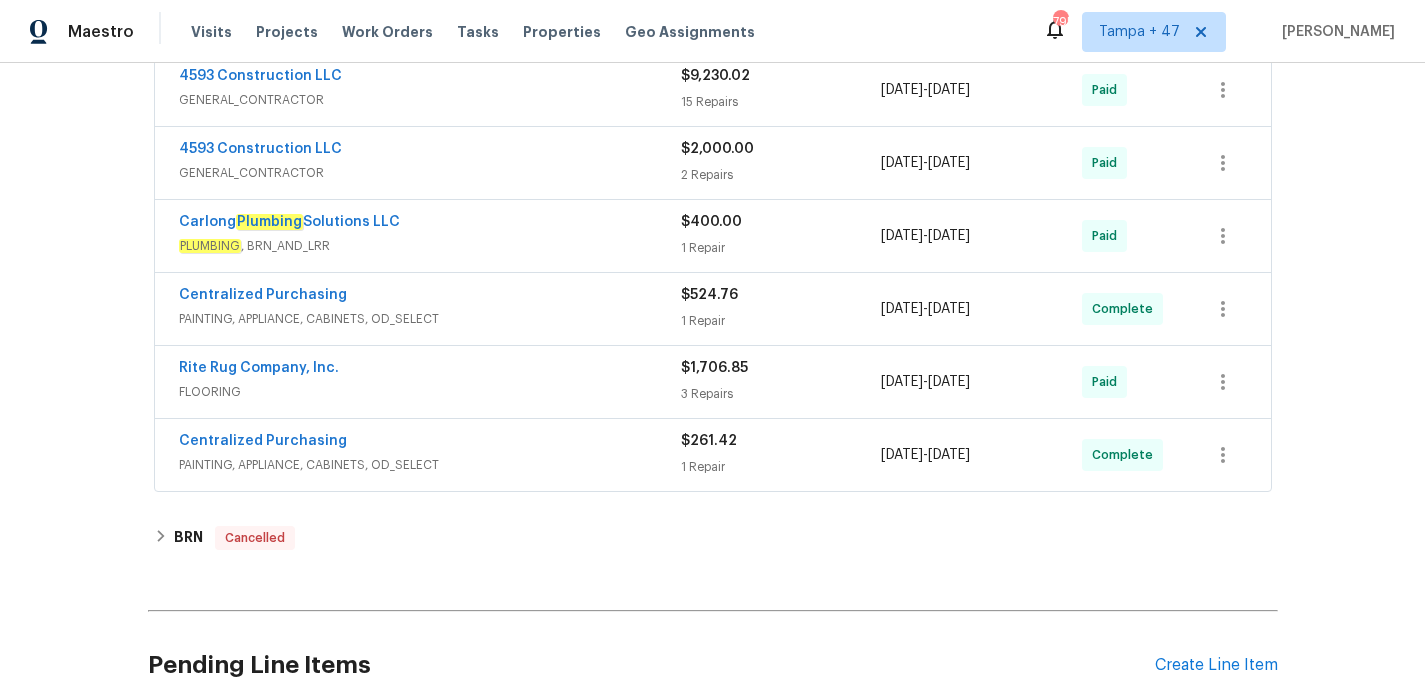 scroll, scrollTop: 444, scrollLeft: 0, axis: vertical 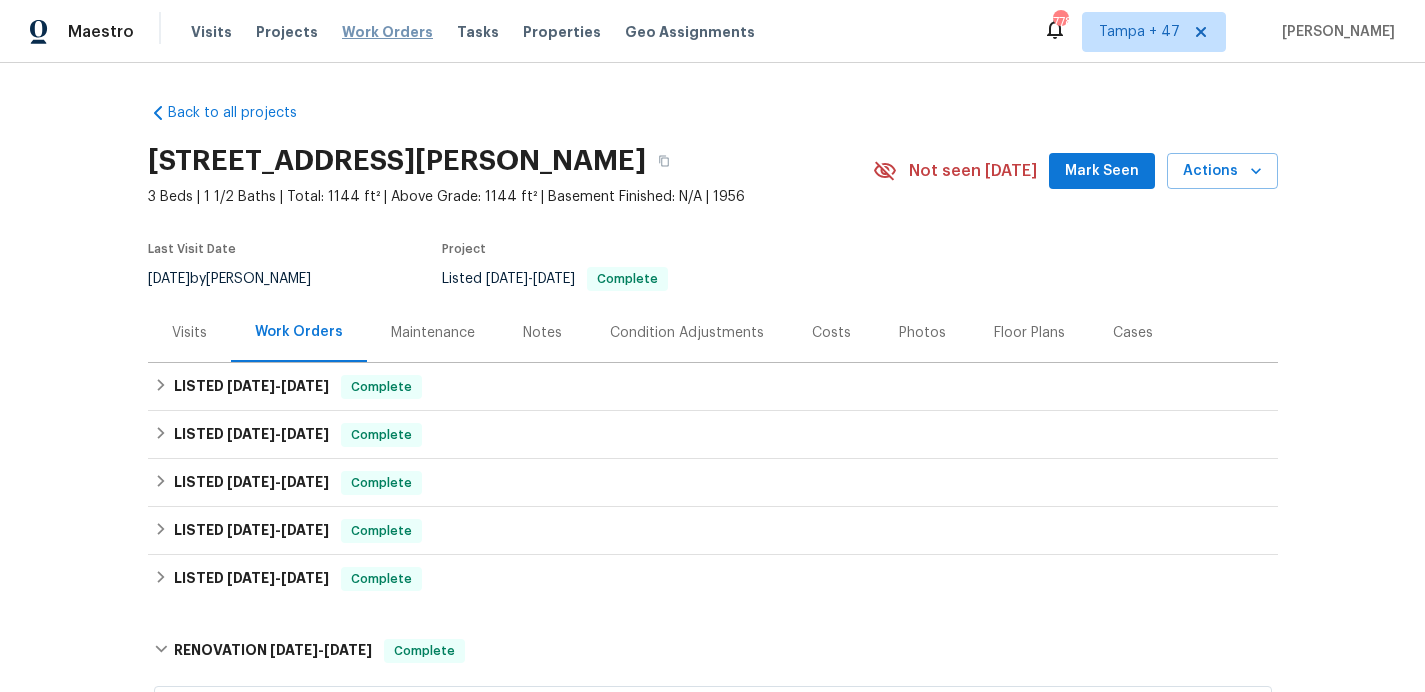 click on "Work Orders" at bounding box center (387, 32) 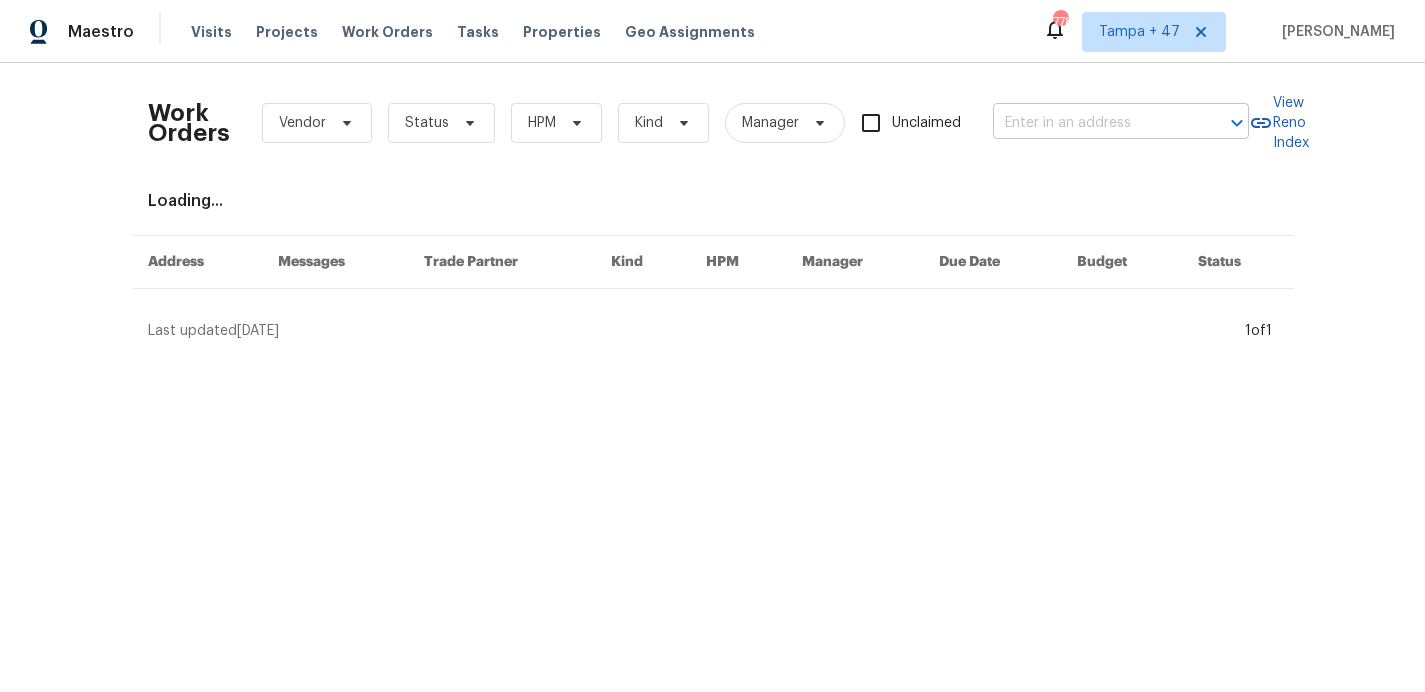 click at bounding box center [1093, 123] 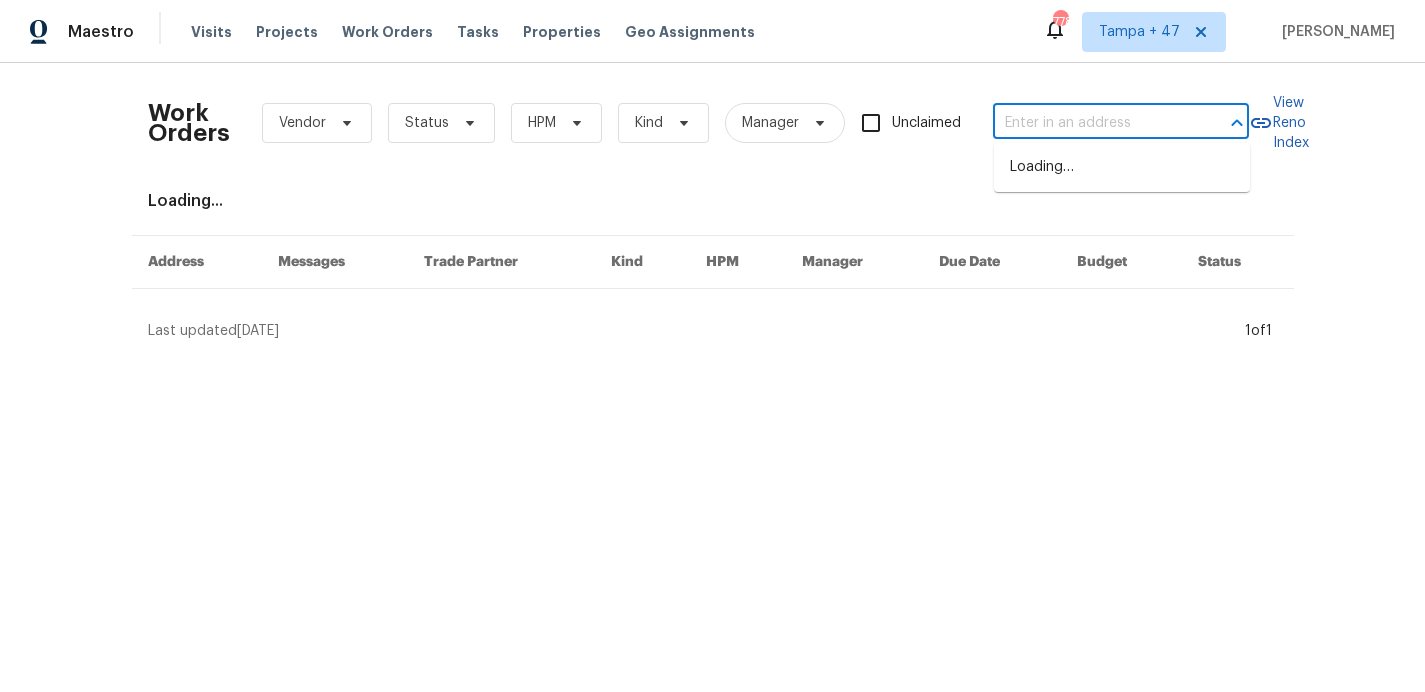 paste on "[STREET_ADDRESS]" 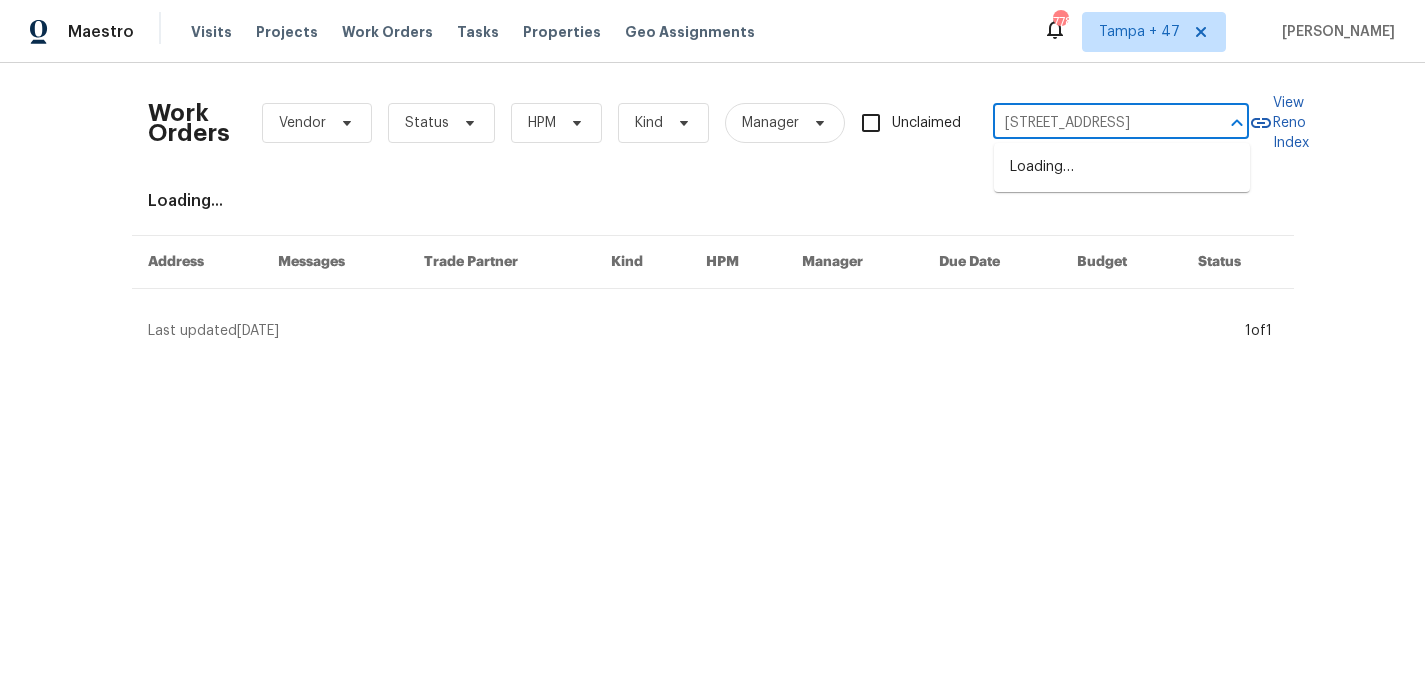 scroll, scrollTop: 0, scrollLeft: 103, axis: horizontal 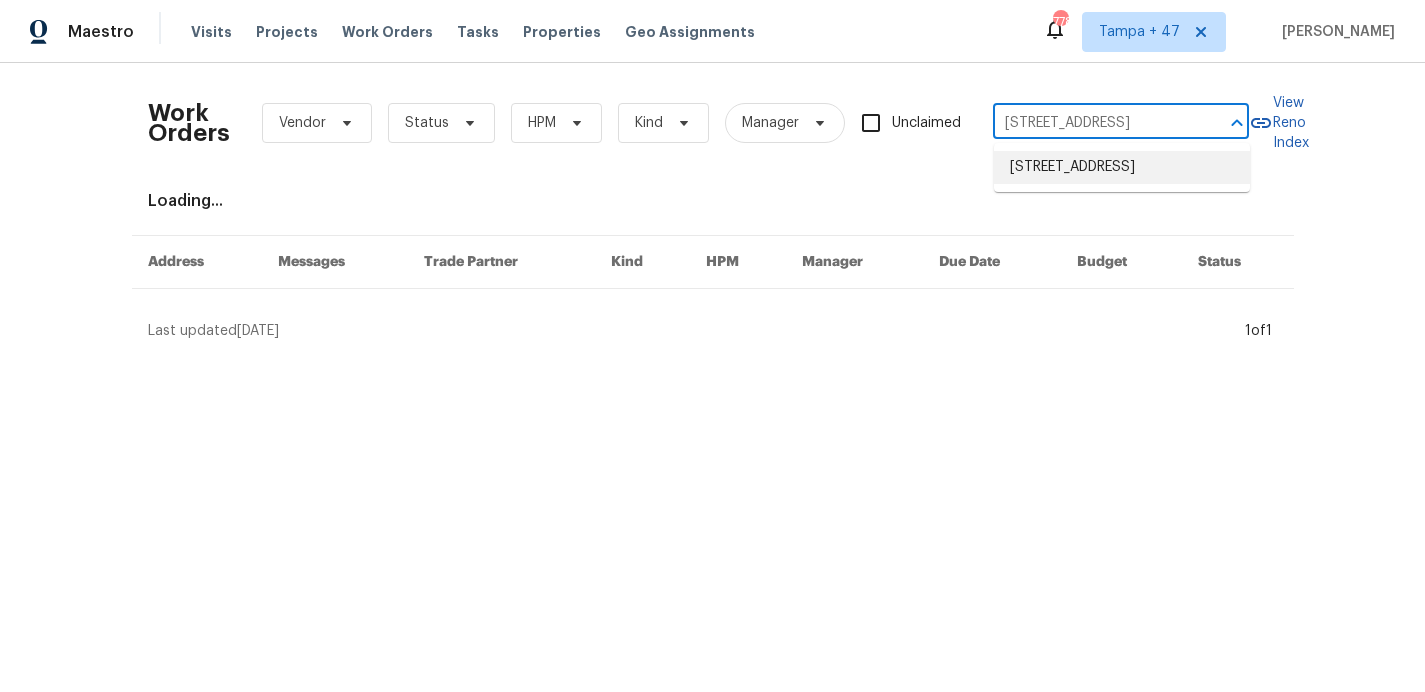 click on "[STREET_ADDRESS]" at bounding box center [1122, 167] 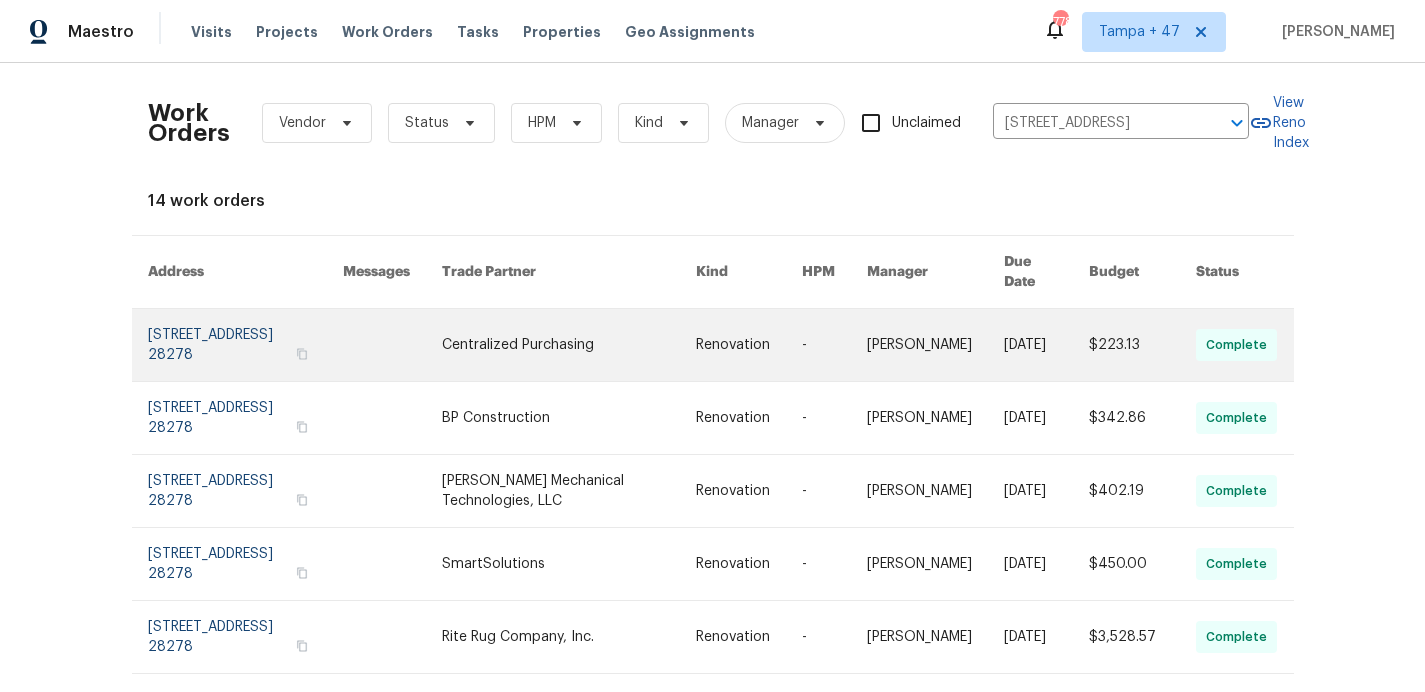click at bounding box center (246, 345) 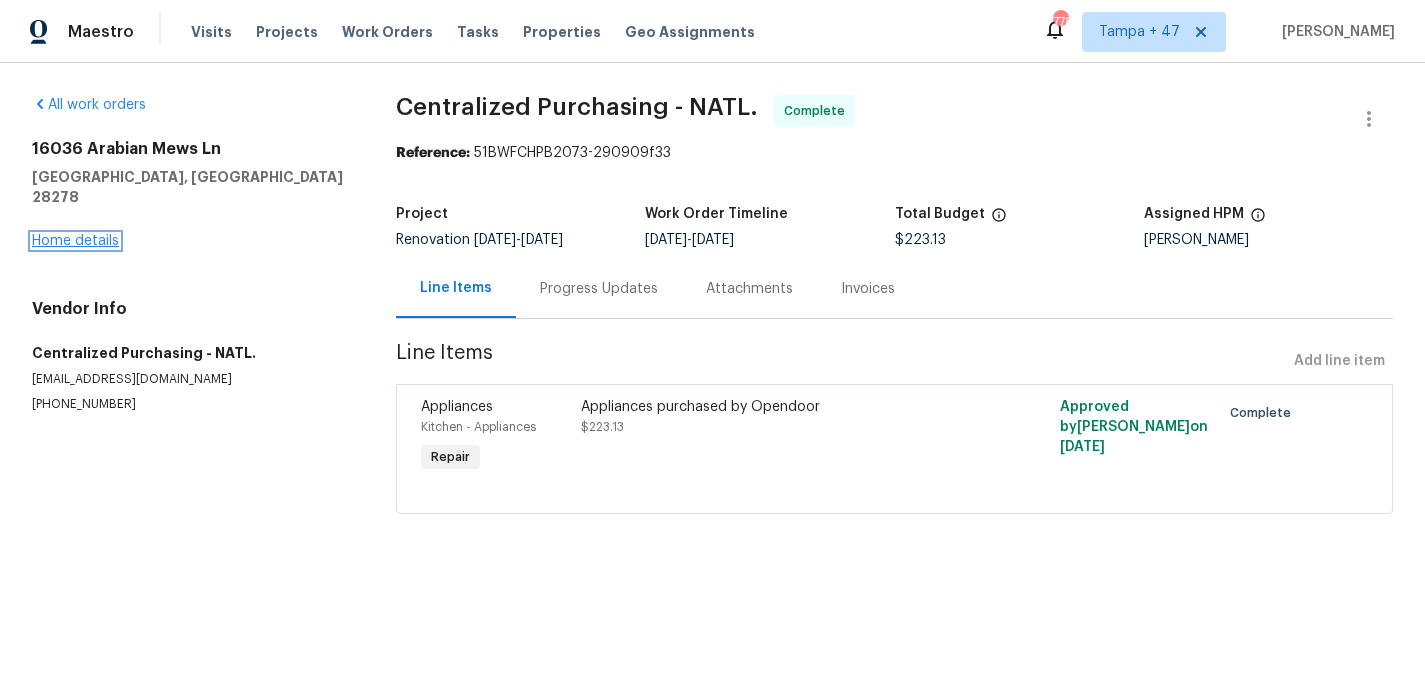 click on "Home details" at bounding box center (75, 241) 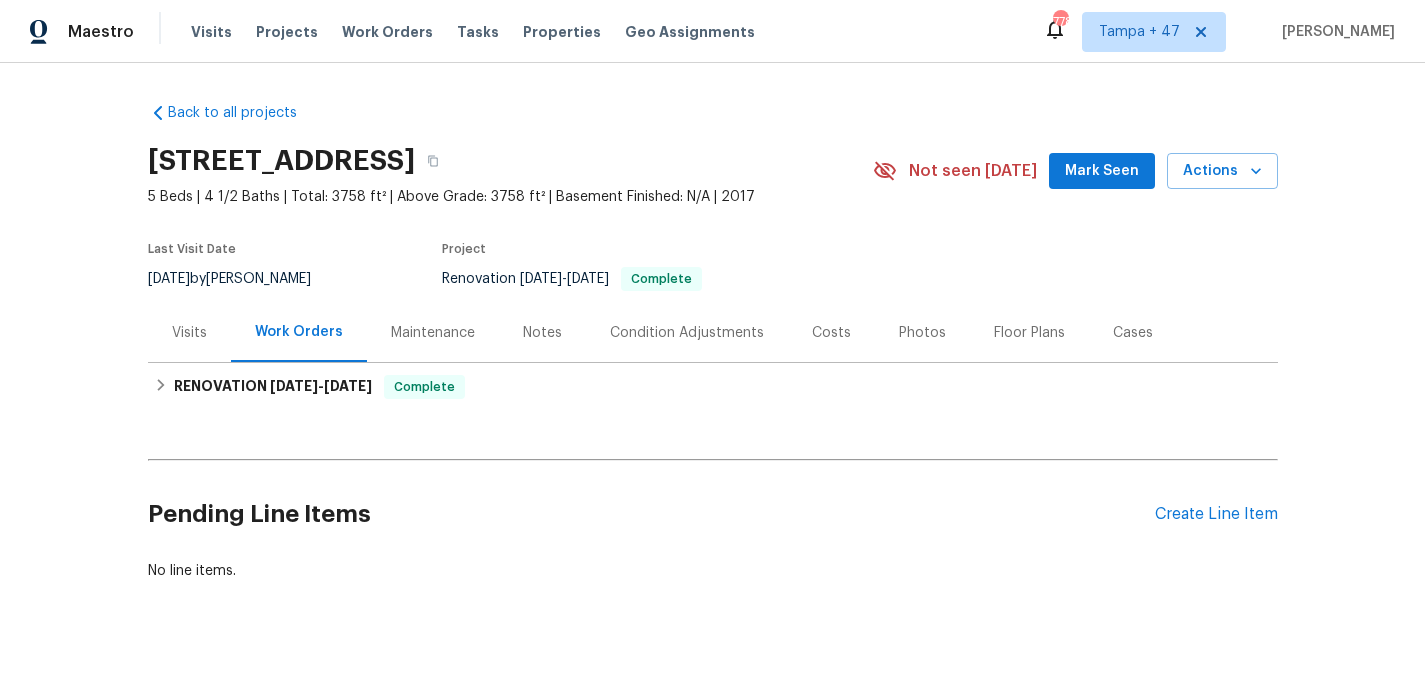 scroll, scrollTop: 25, scrollLeft: 0, axis: vertical 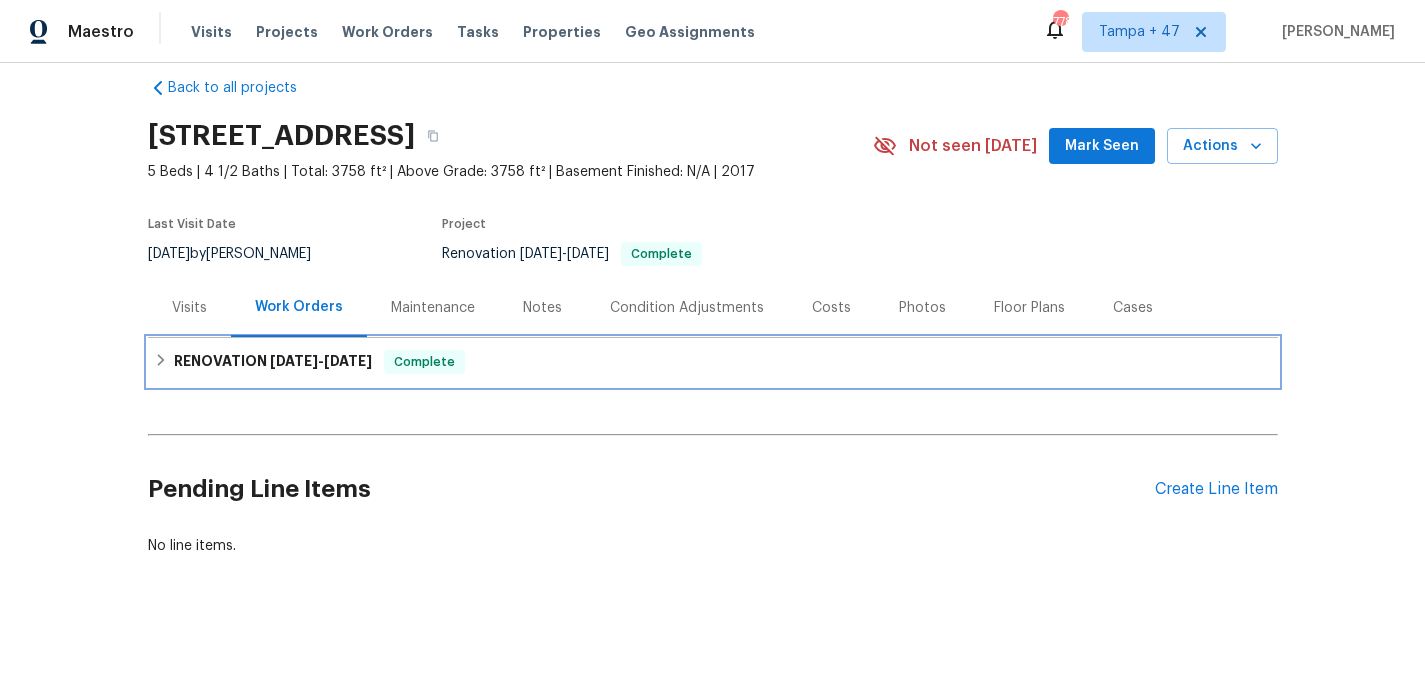 click on "RENOVATION   [DATE]  -  [DATE] Complete" at bounding box center [713, 362] 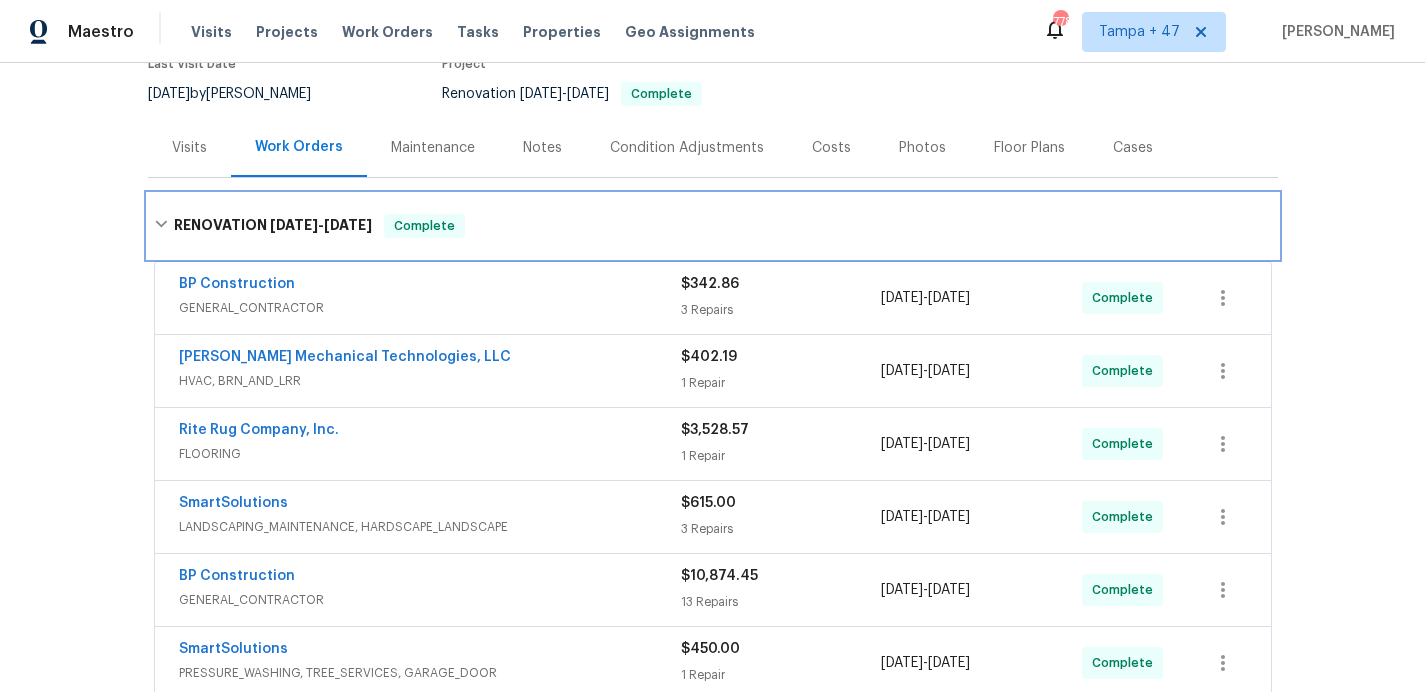 scroll, scrollTop: 342, scrollLeft: 0, axis: vertical 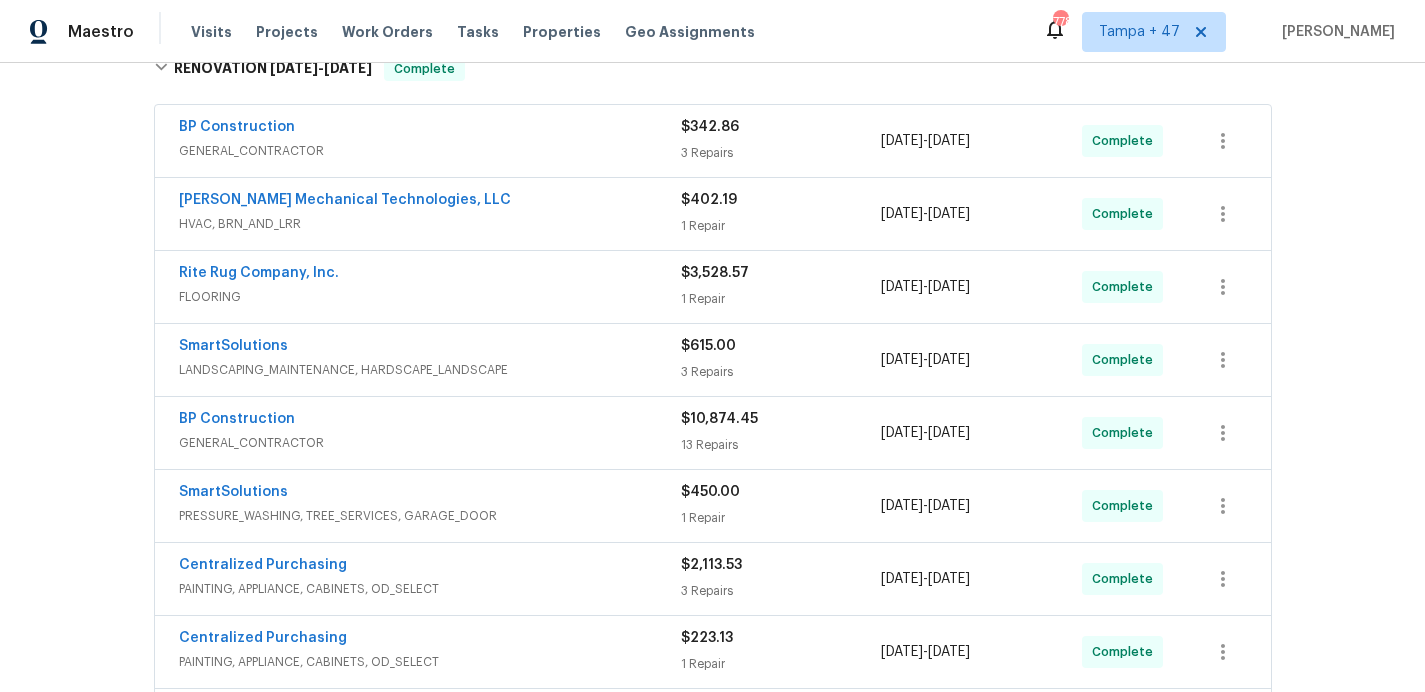 click on "FLOORING" at bounding box center (430, 297) 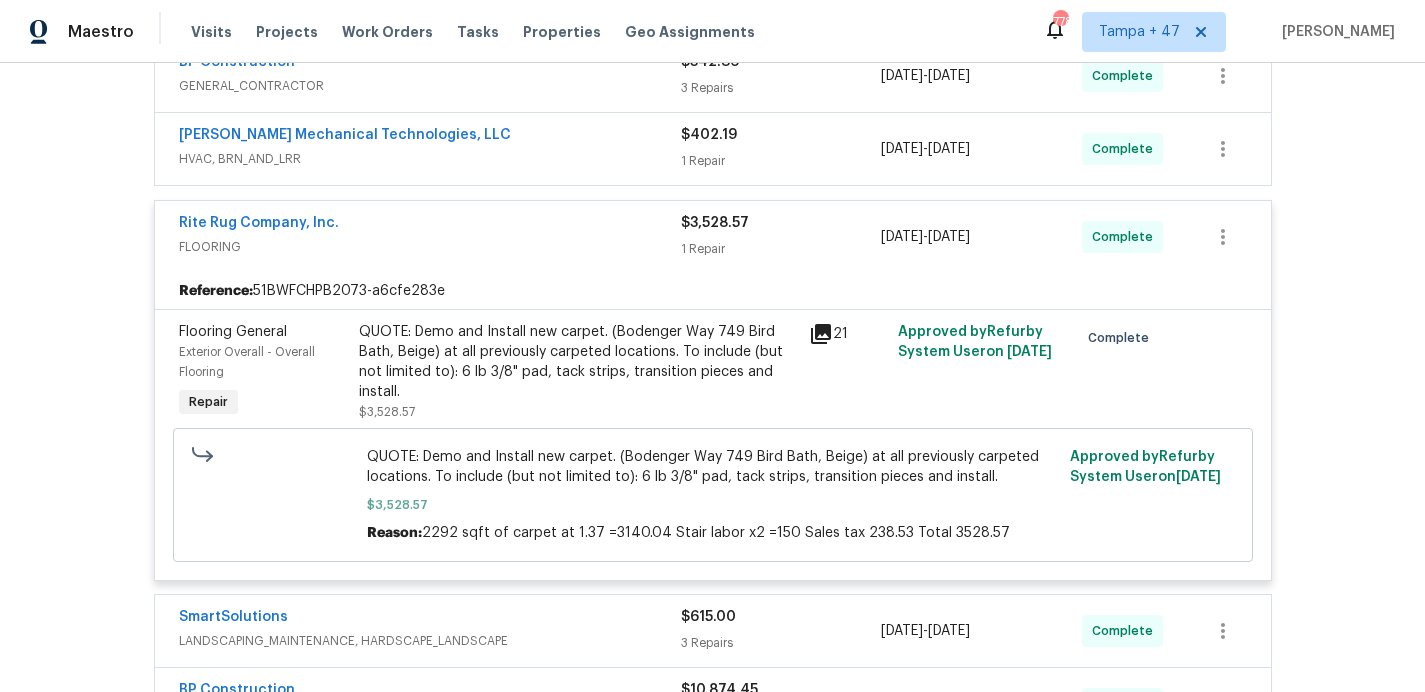 scroll, scrollTop: 337, scrollLeft: 0, axis: vertical 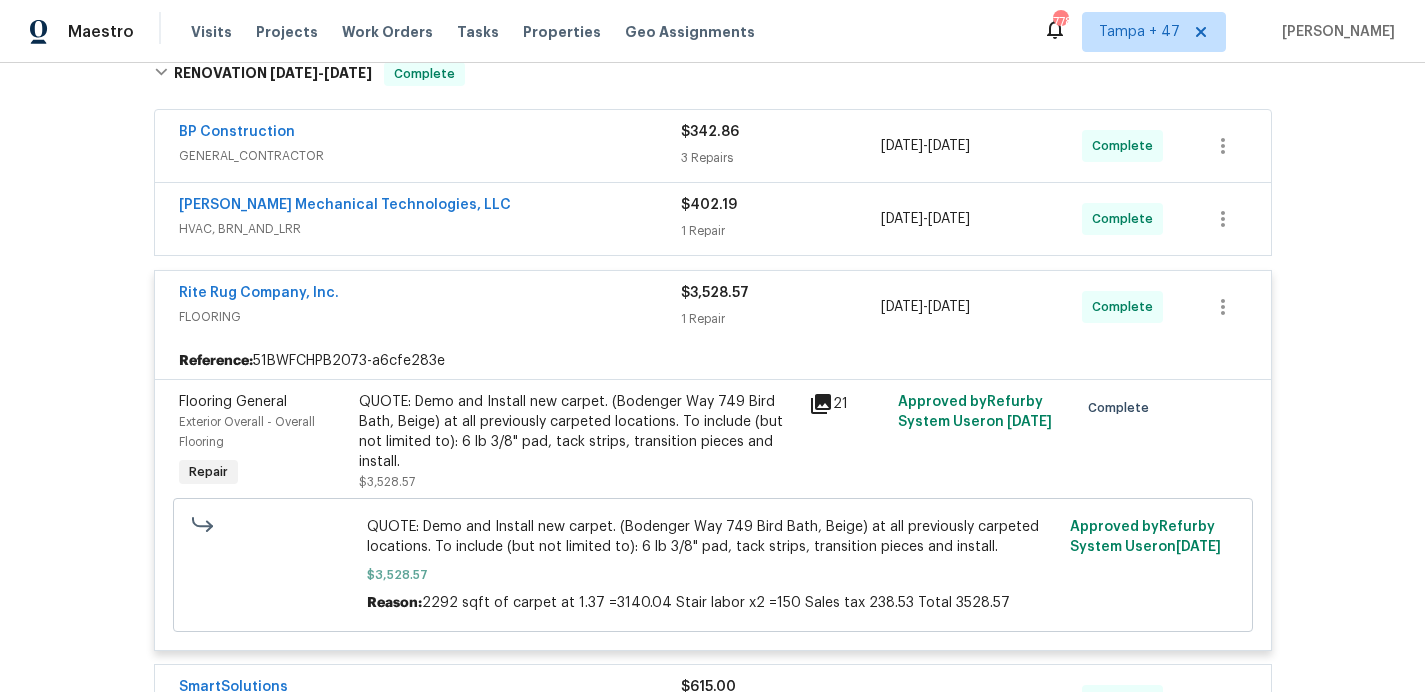 click on "[PERSON_NAME] Mechanical Technologies, LLC HVAC, BRN_AND_LRR $402.19 1 Repair [DATE]  -  [DATE] Complete" at bounding box center [713, 219] 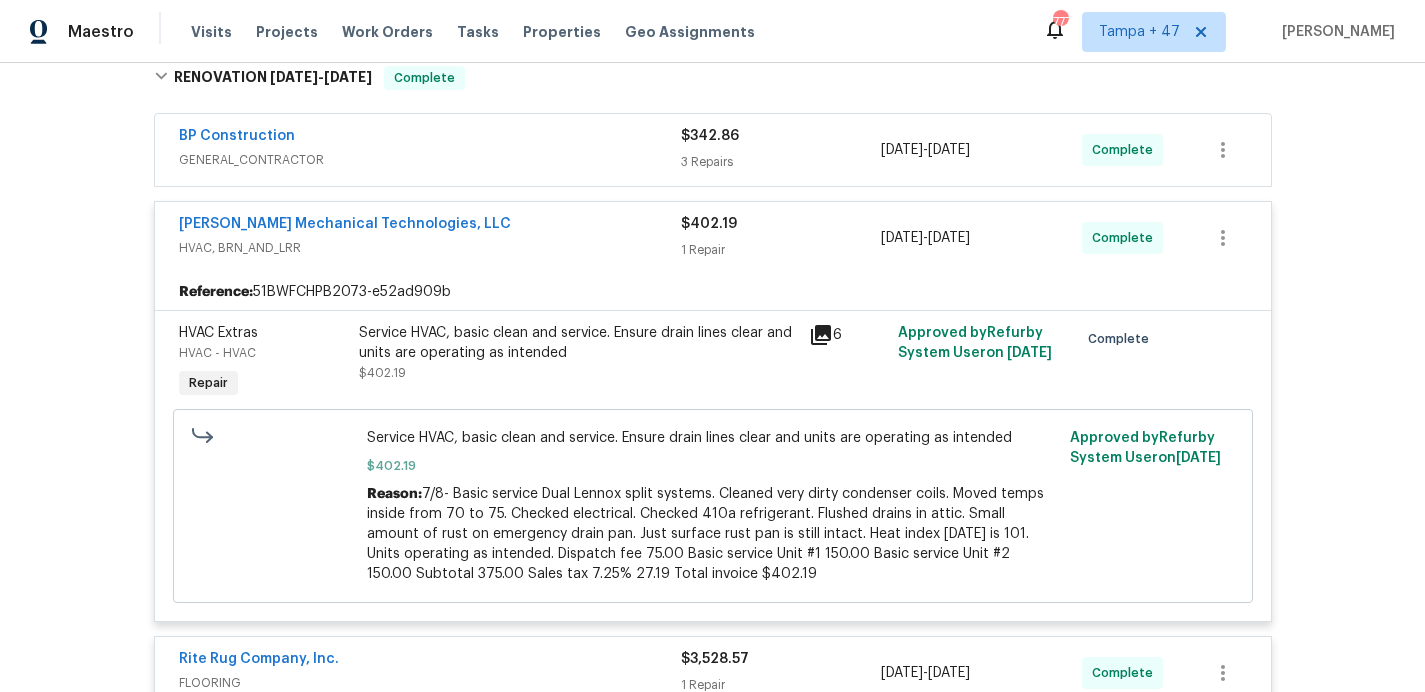 scroll, scrollTop: 241, scrollLeft: 0, axis: vertical 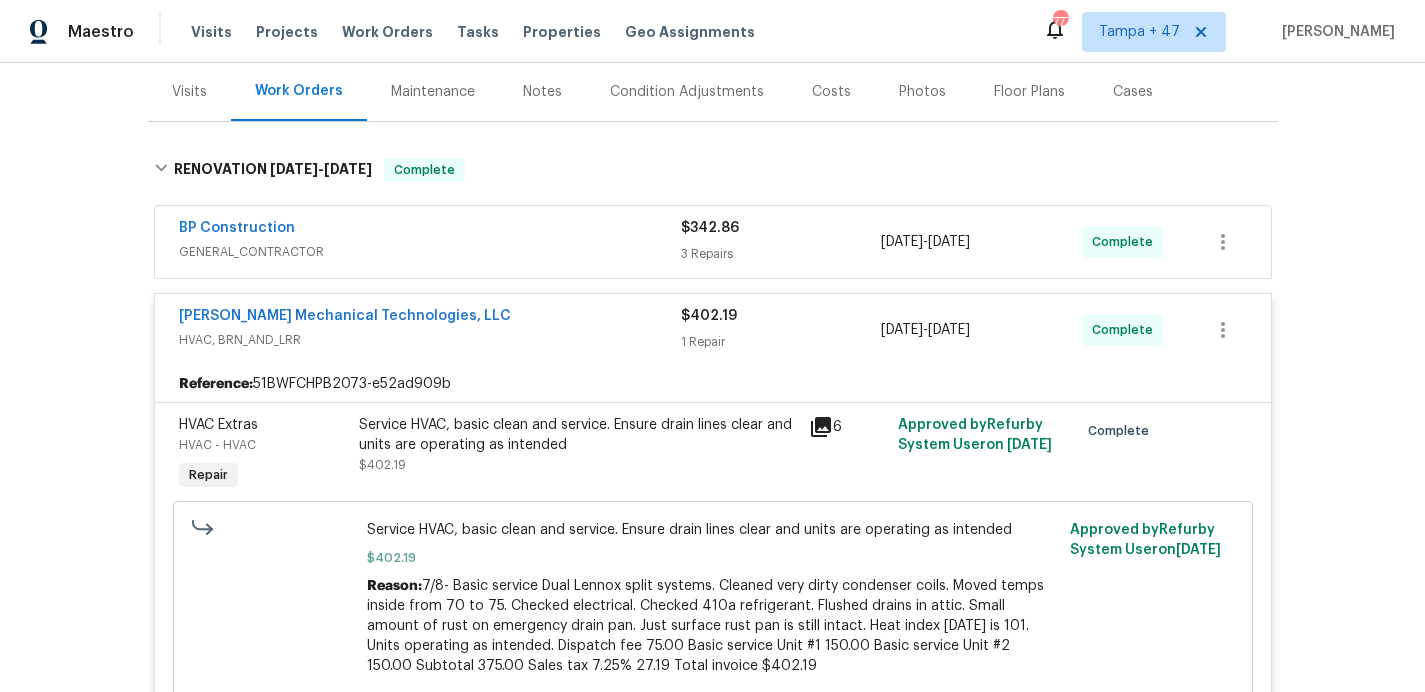 click on "BP Construction" at bounding box center (430, 230) 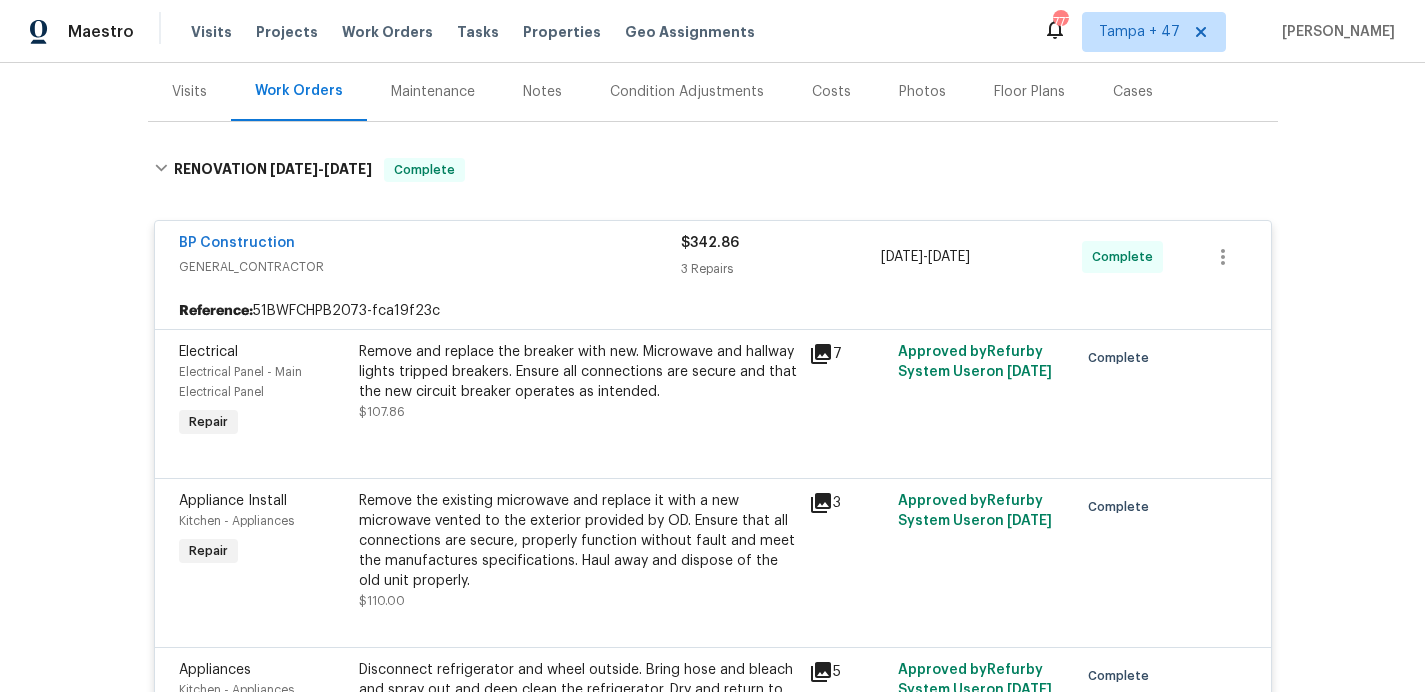 scroll, scrollTop: 492, scrollLeft: 0, axis: vertical 